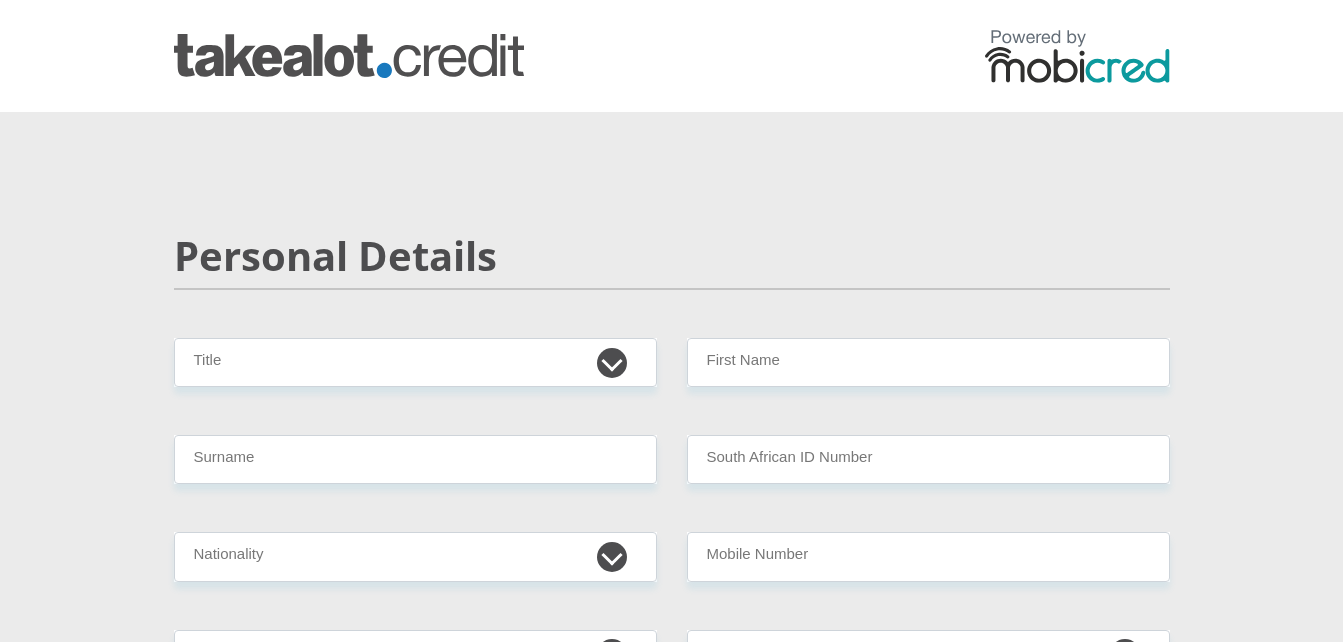 scroll, scrollTop: 0, scrollLeft: 0, axis: both 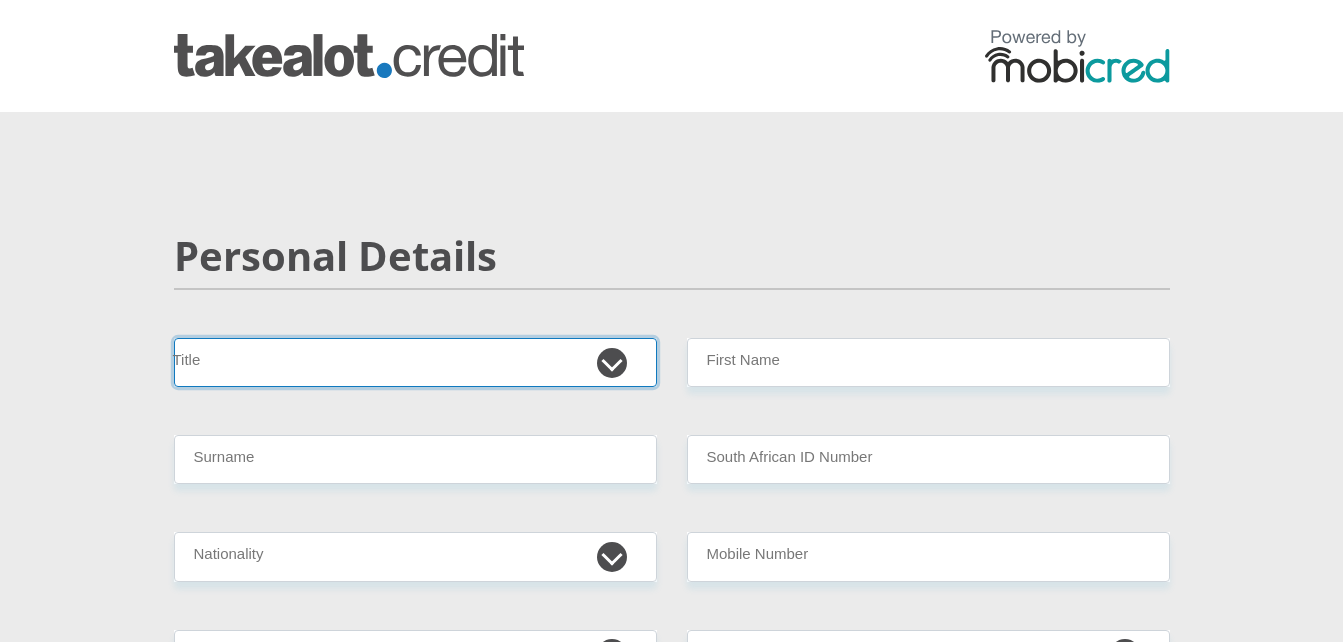 click on "Mr
Ms
Mrs
Dr
Other" at bounding box center [415, 362] 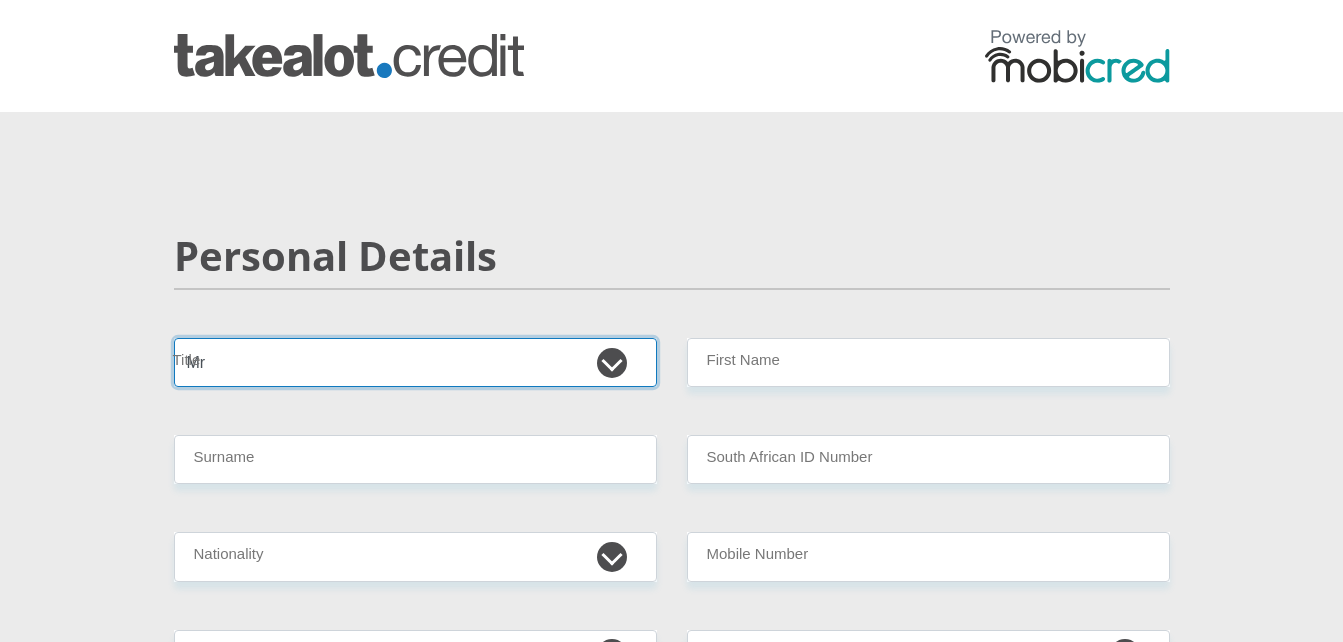 click on "Mr
Ms
Mrs
Dr
Other" at bounding box center (415, 362) 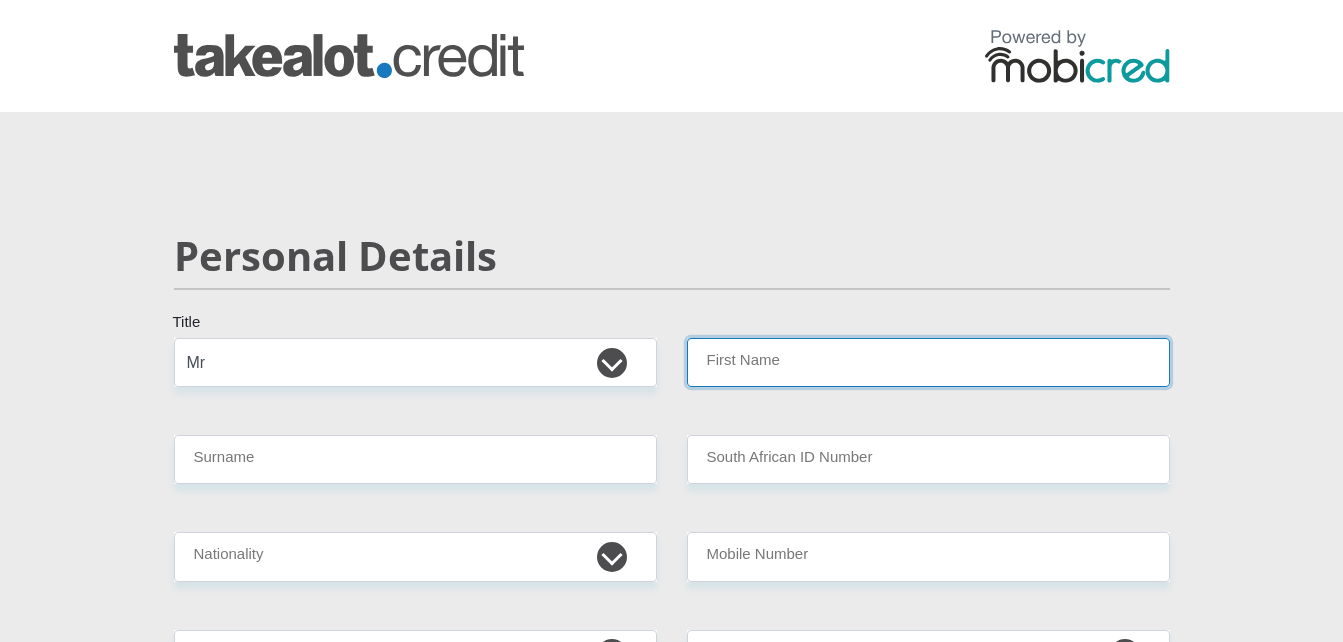 click on "First Name" at bounding box center (928, 362) 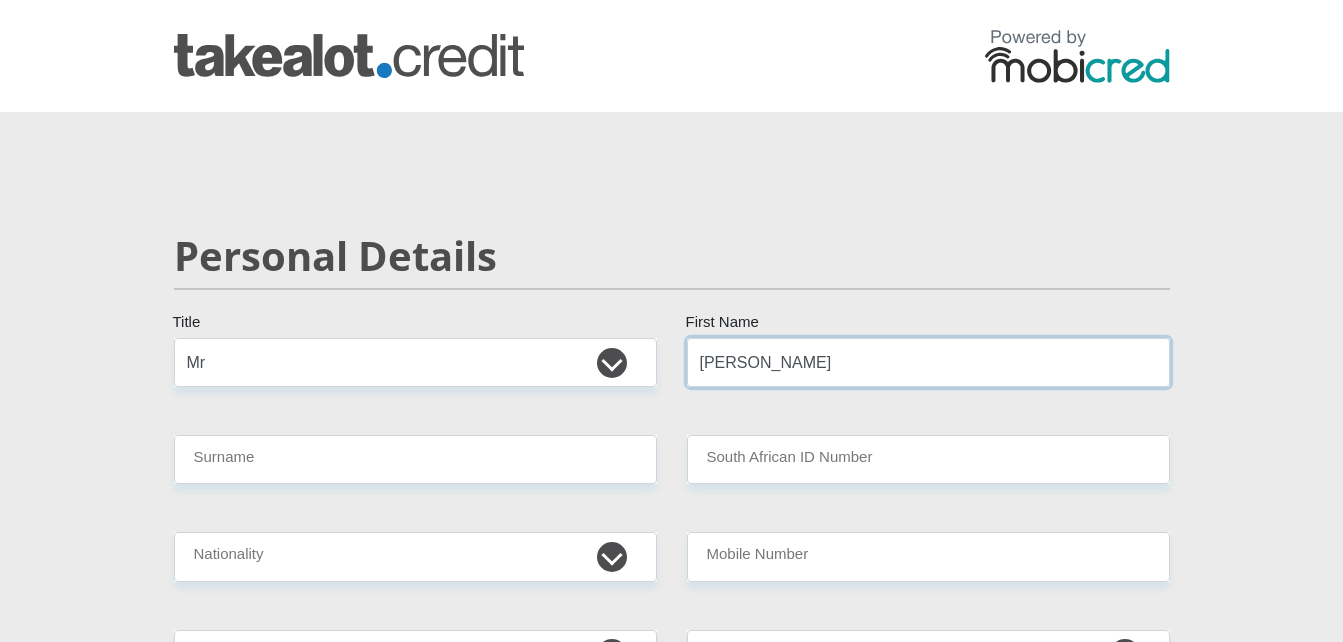 type on "Adriaan" 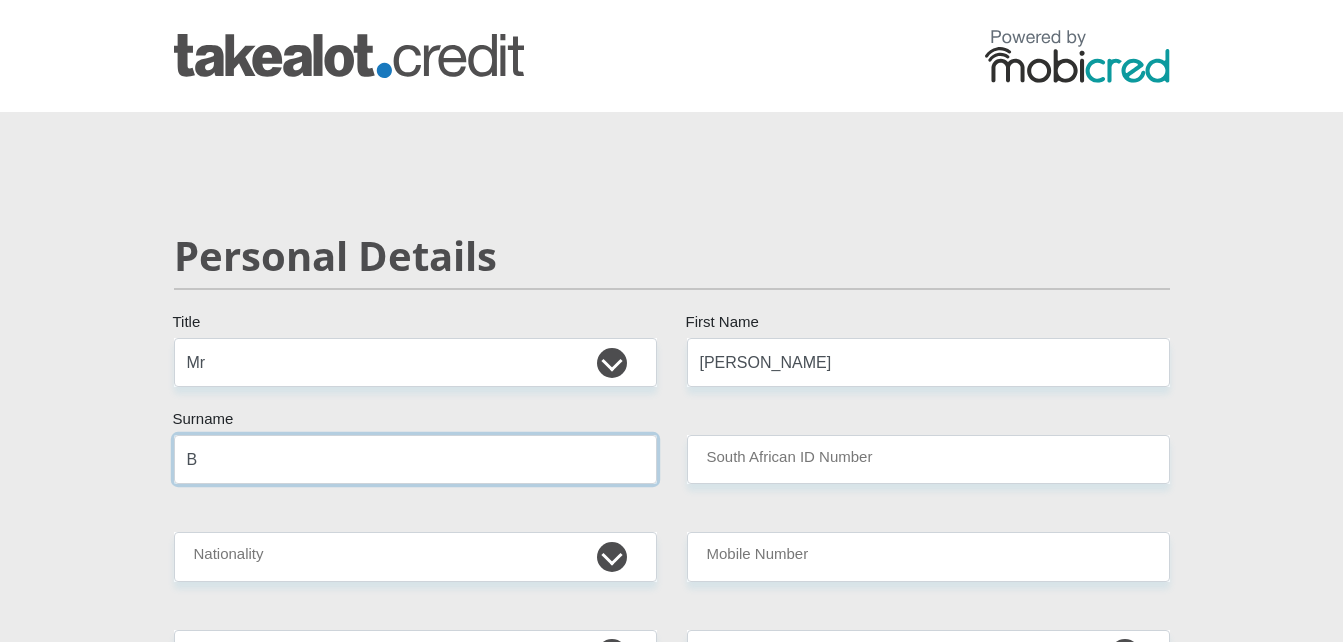 type on "Boois" 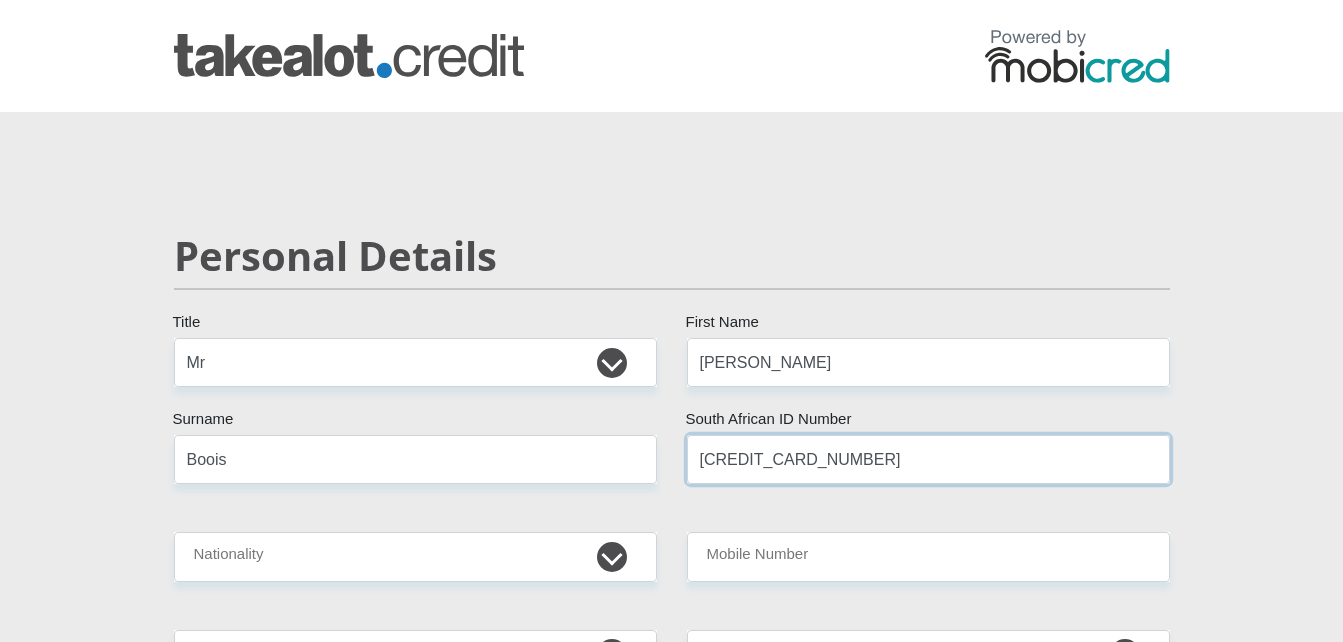 type on "6010035184087" 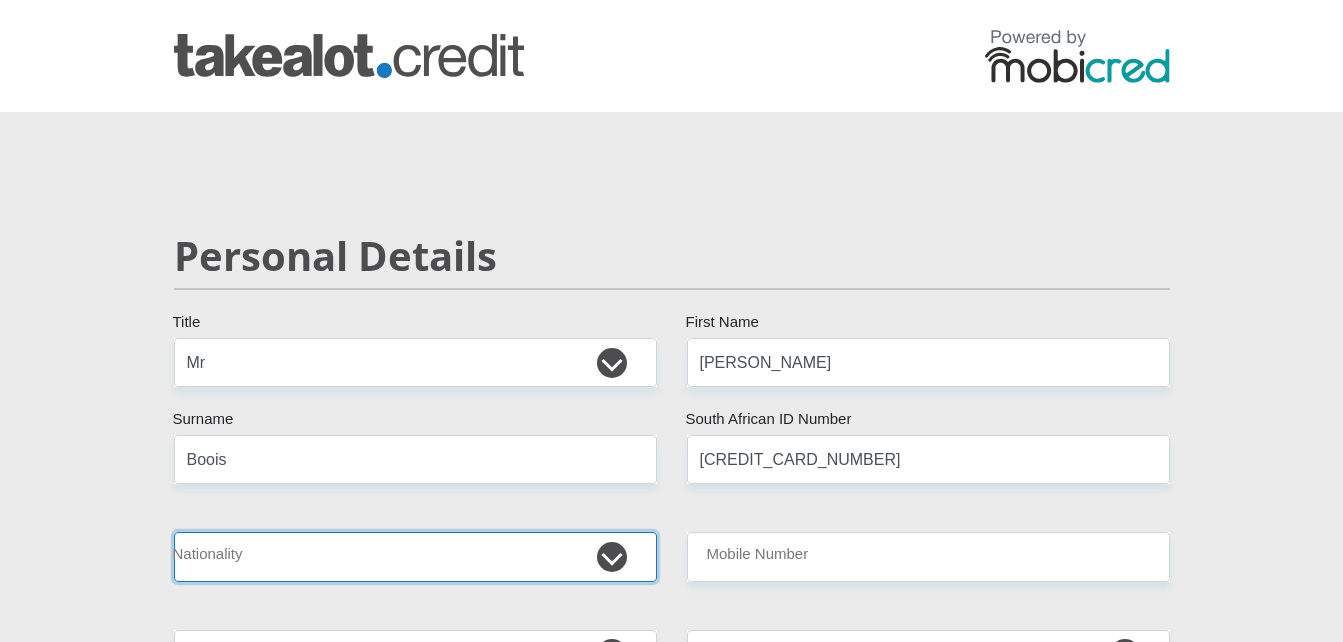 click on "South Africa
Afghanistan
Aland Islands
Albania
Algeria
America Samoa
American Virgin Islands
Andorra
Angola
Anguilla
Antarctica
Antigua and Barbuda
Argentina
Armenia
Aruba
Ascension Island
Australia
Austria
Azerbaijan
Bahamas
Bahrain
Bangladesh
Barbados
Chad" at bounding box center (415, 556) 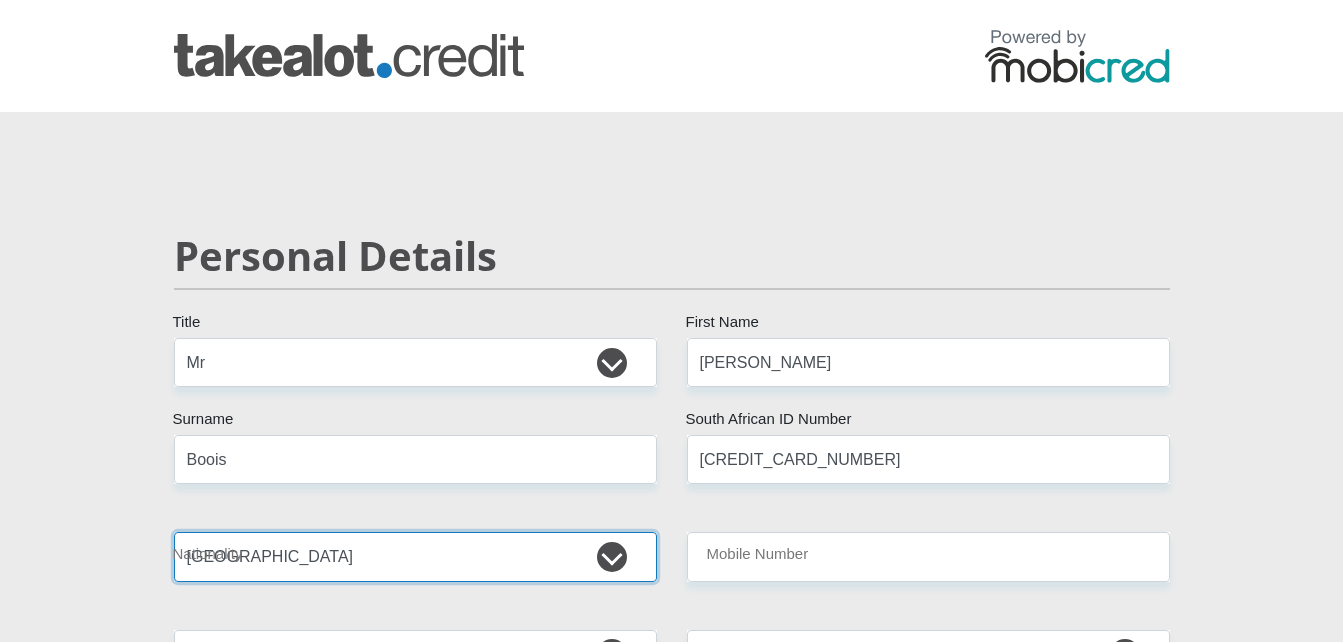 click on "South Africa
Afghanistan
Aland Islands
Albania
Algeria
America Samoa
American Virgin Islands
Andorra
Angola
Anguilla
Antarctica
Antigua and Barbuda
Argentina
Armenia
Aruba
Ascension Island
Australia
Austria
Azerbaijan
Bahamas
Bahrain
Bangladesh
Barbados
Chad" at bounding box center [415, 556] 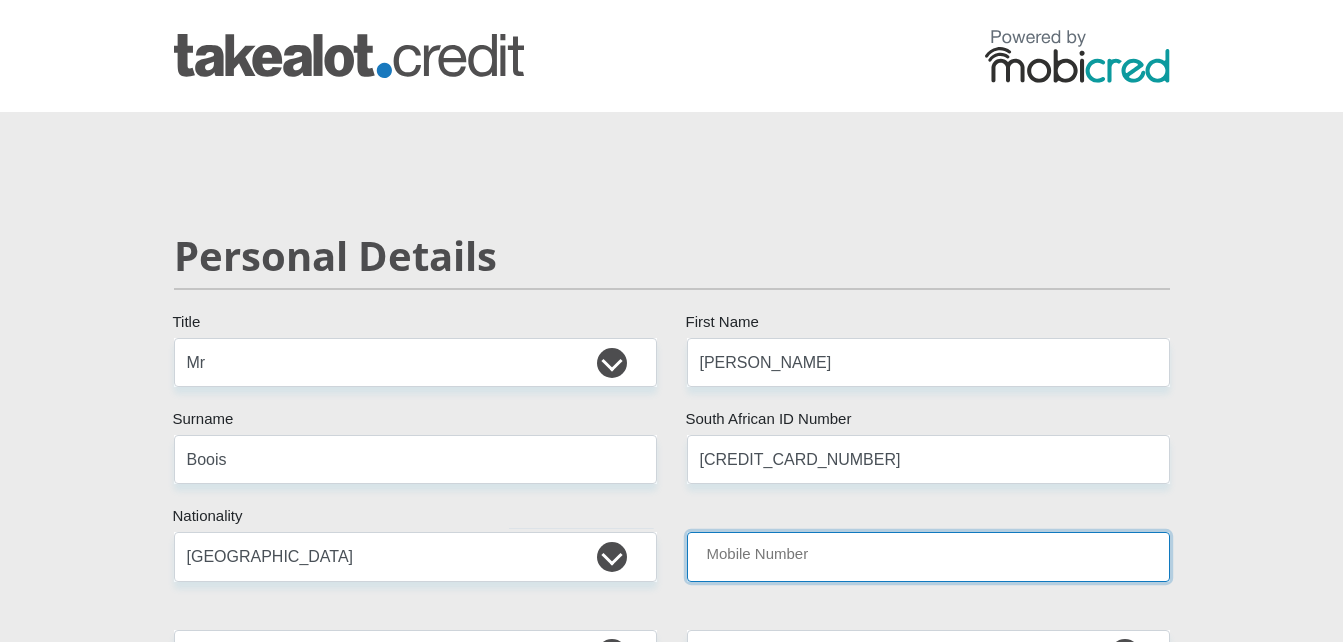 click on "Mobile Number" at bounding box center [928, 556] 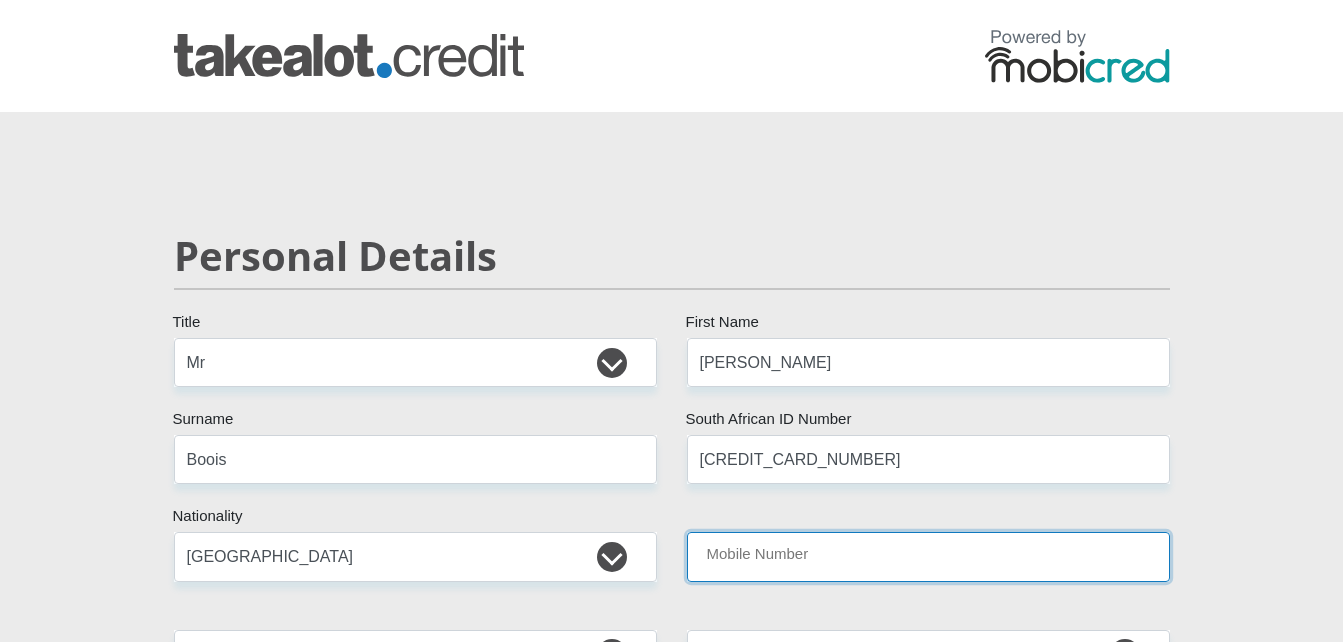 type on "0655901599" 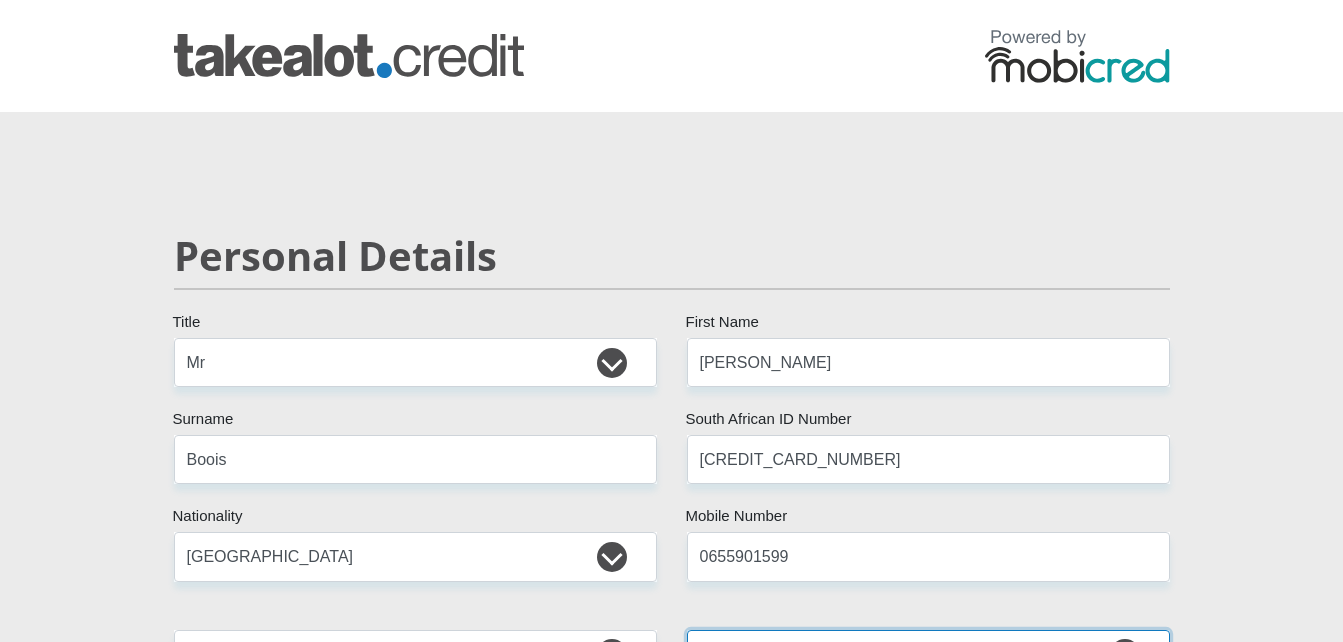 select on "ZAF" 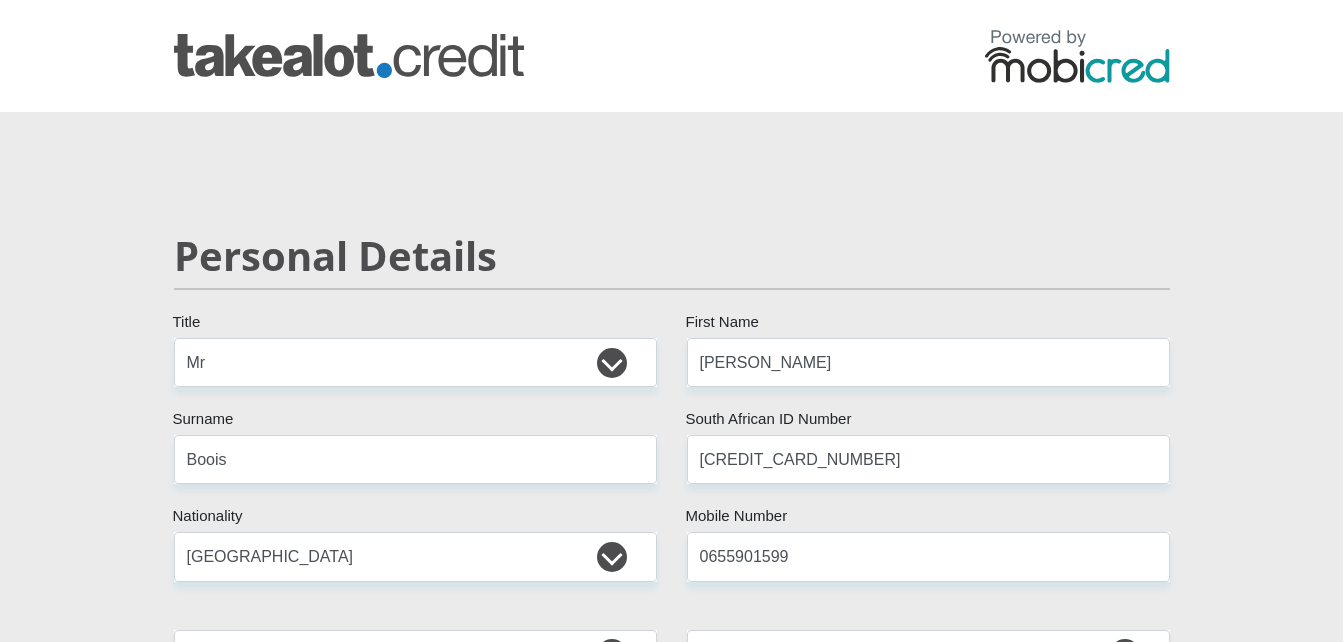 type on "315 Wandel Street" 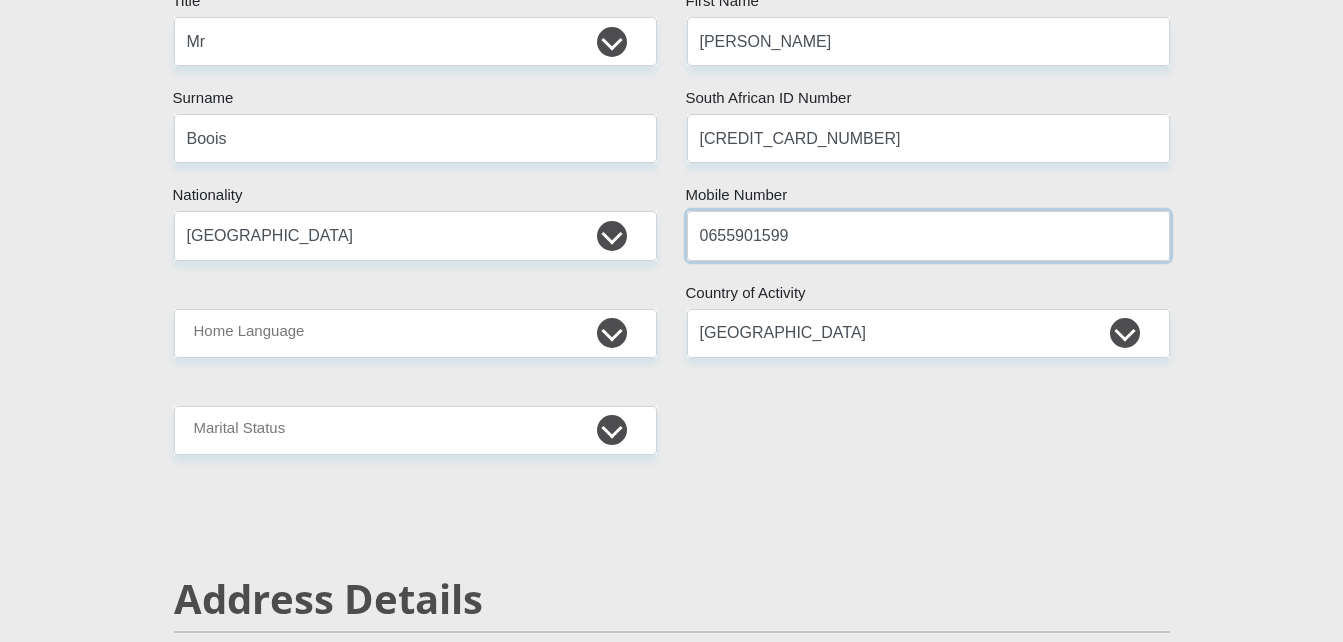 scroll, scrollTop: 322, scrollLeft: 0, axis: vertical 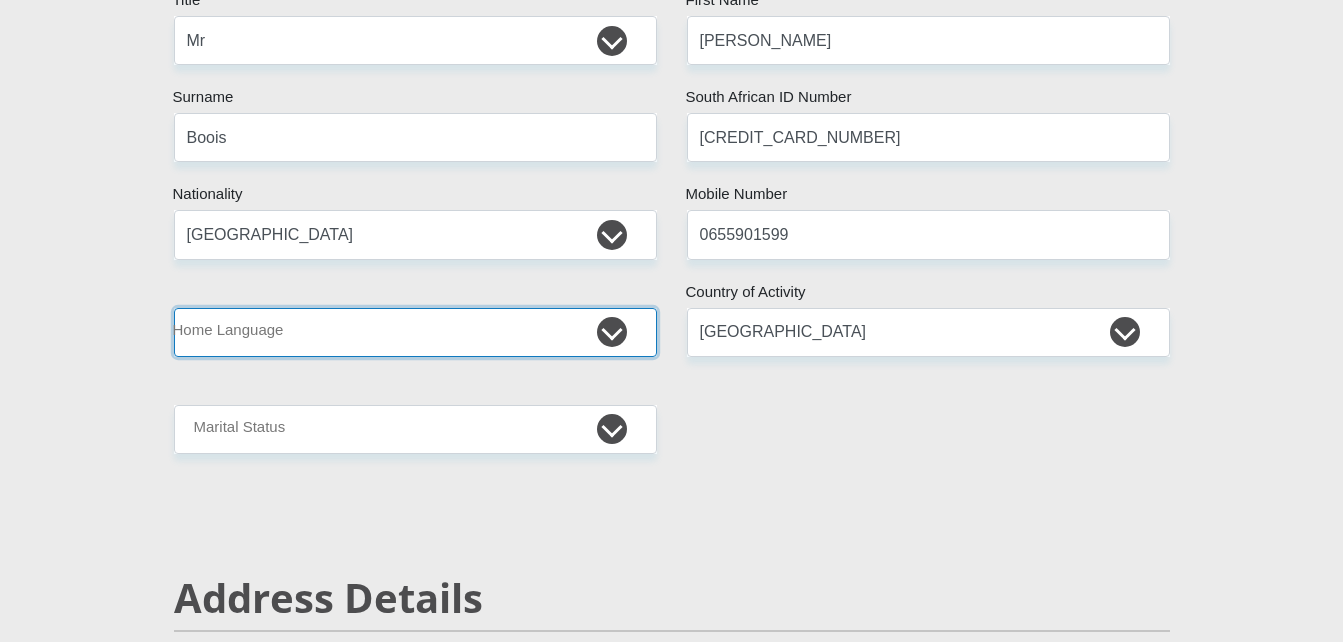click on "Afrikaans
English
Sepedi
South Ndebele
Southern Sotho
Swati
Tsonga
Tswana
Venda
Xhosa
Zulu
Other" at bounding box center (415, 332) 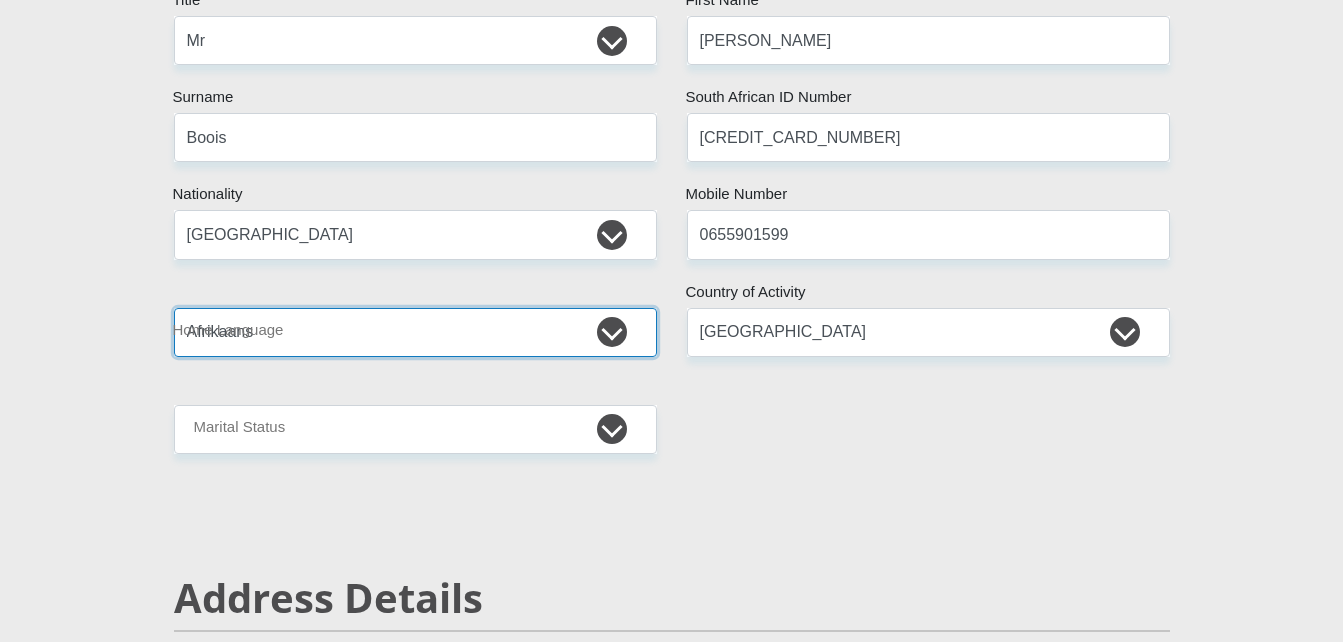 click on "Afrikaans
English
Sepedi
South Ndebele
Southern Sotho
Swati
Tsonga
Tswana
Venda
Xhosa
Zulu
Other" at bounding box center (415, 332) 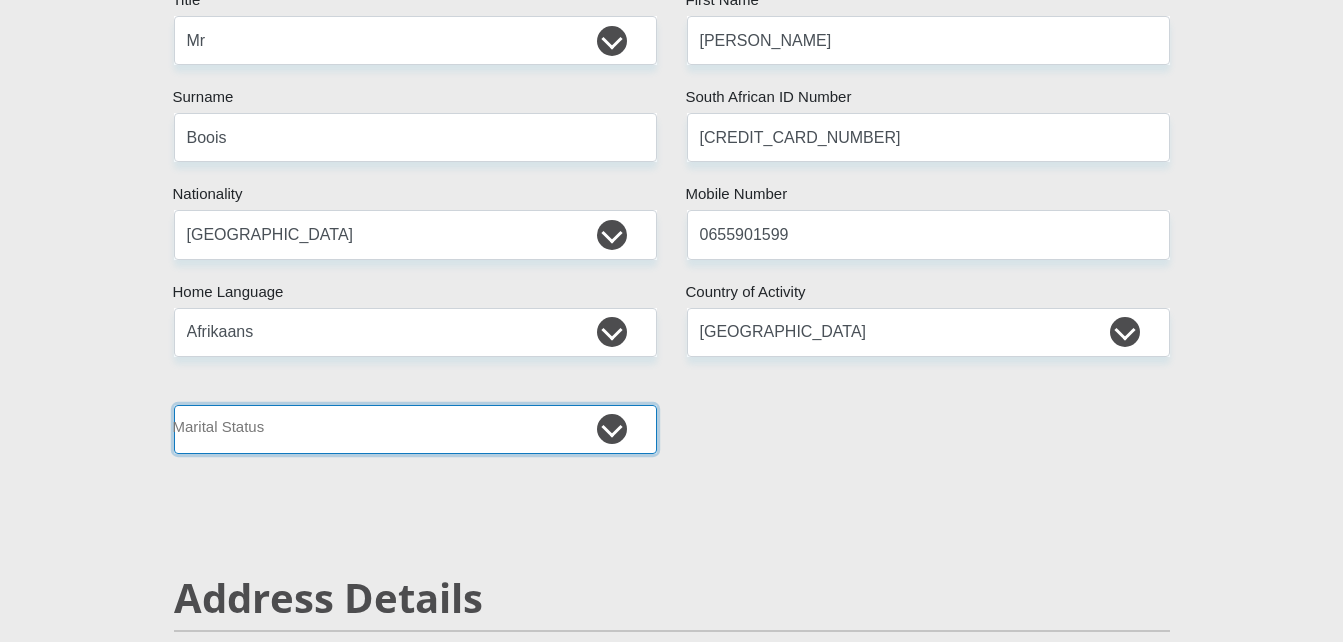 click on "Married ANC
Single
Divorced
Widowed
Married COP or Customary Law" at bounding box center [415, 429] 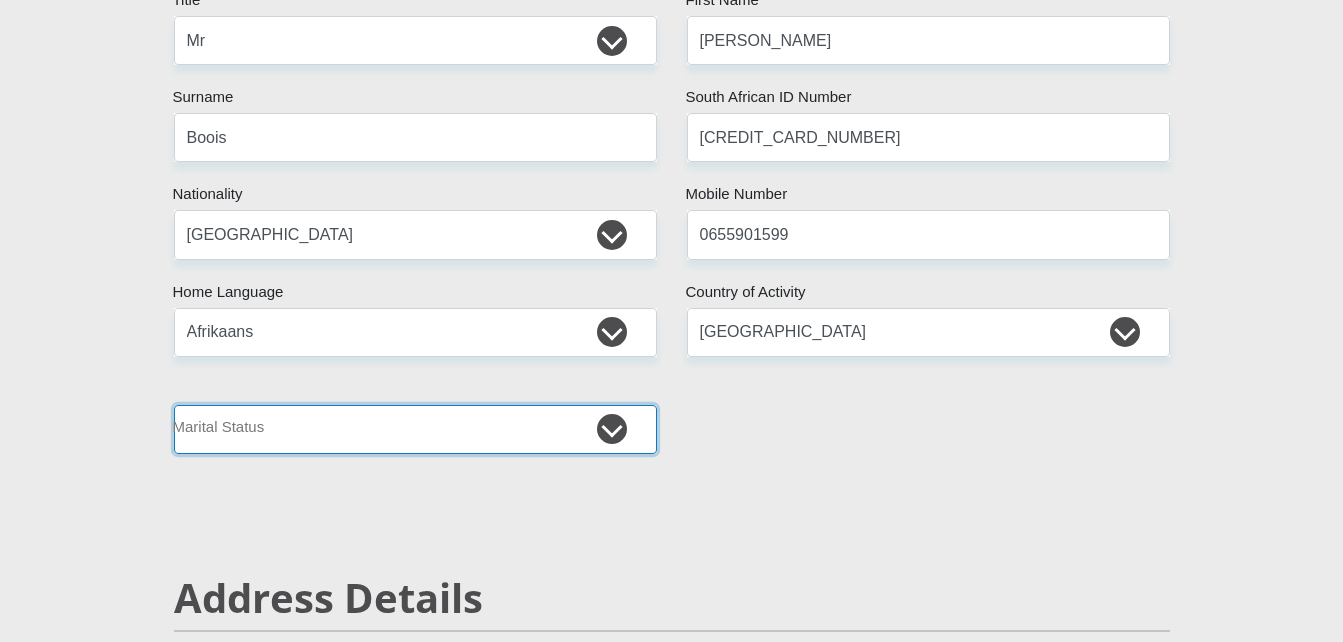 select on "5" 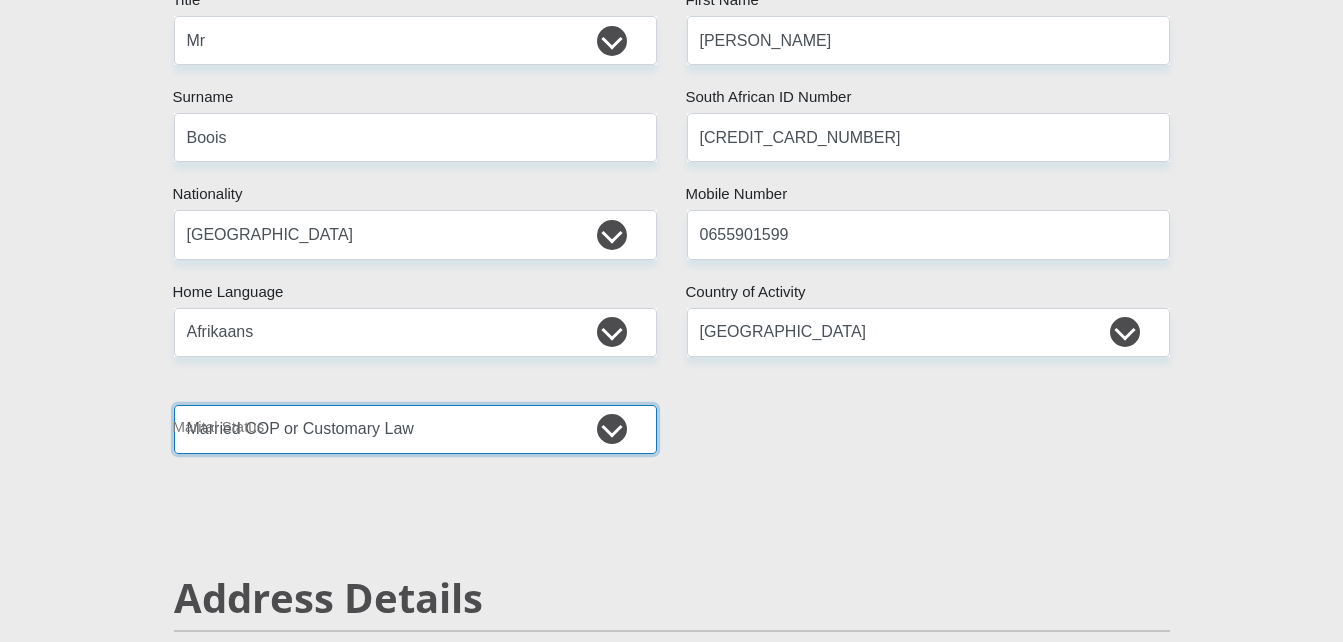 click on "Married ANC
Single
Divorced
Widowed
Married COP or Customary Law" at bounding box center [415, 429] 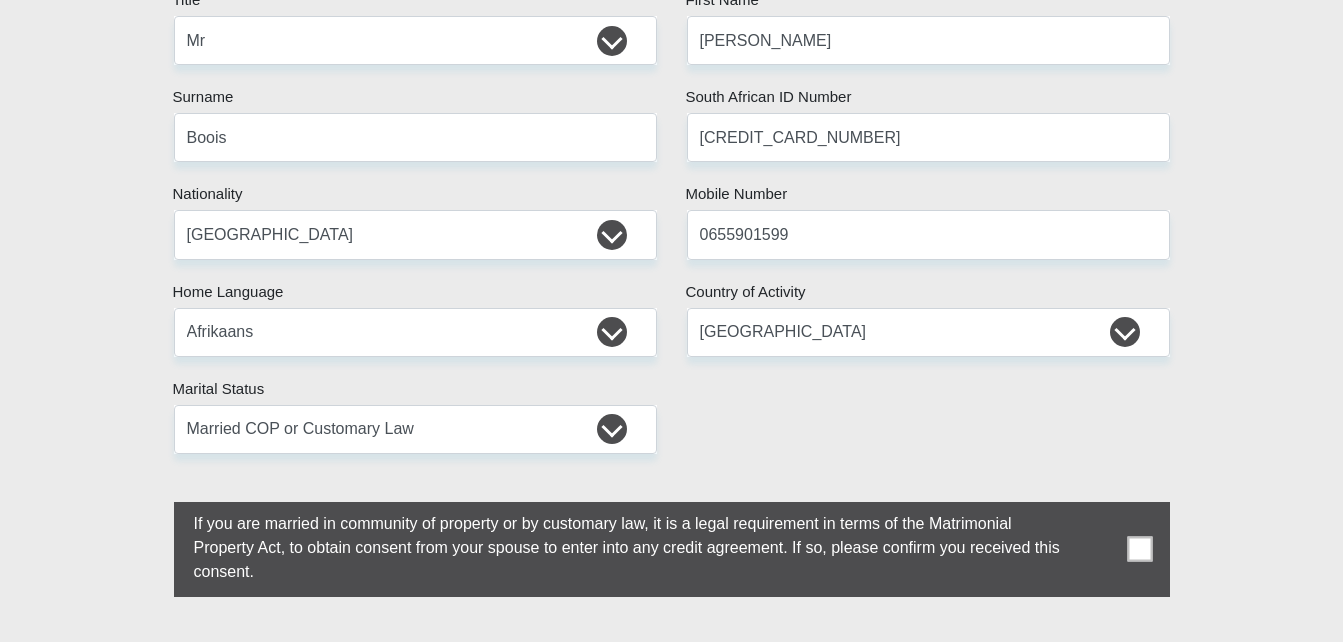 click at bounding box center (1139, 549) 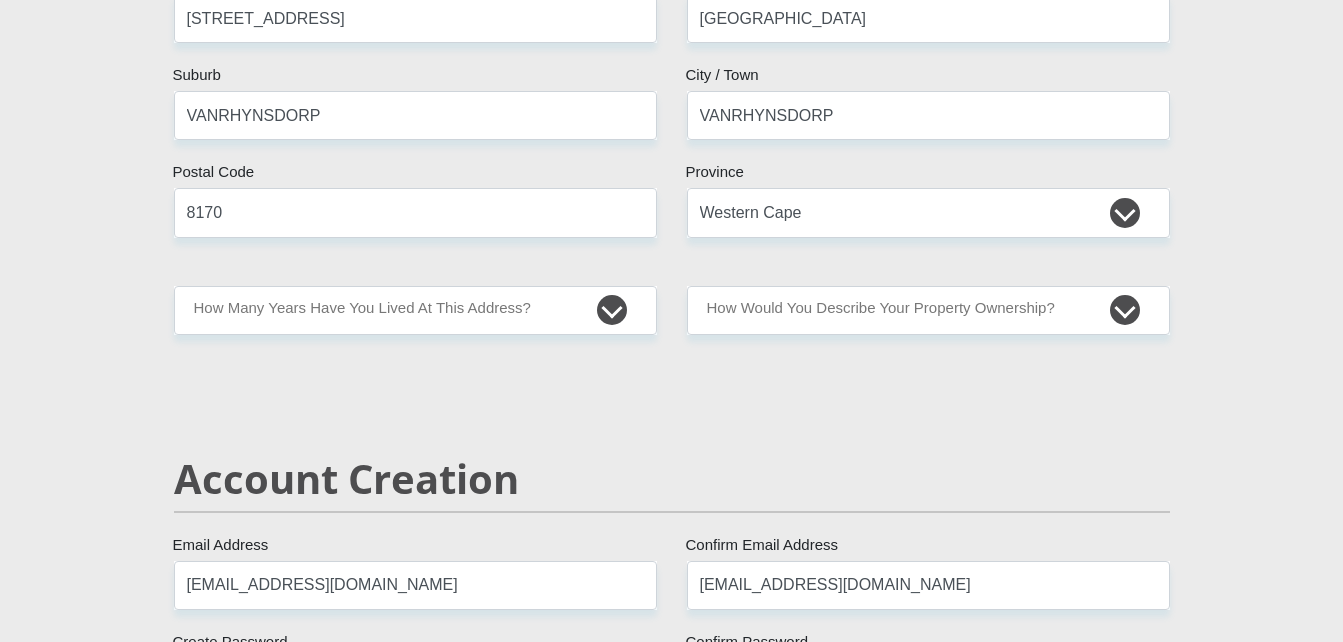 scroll, scrollTop: 1104, scrollLeft: 0, axis: vertical 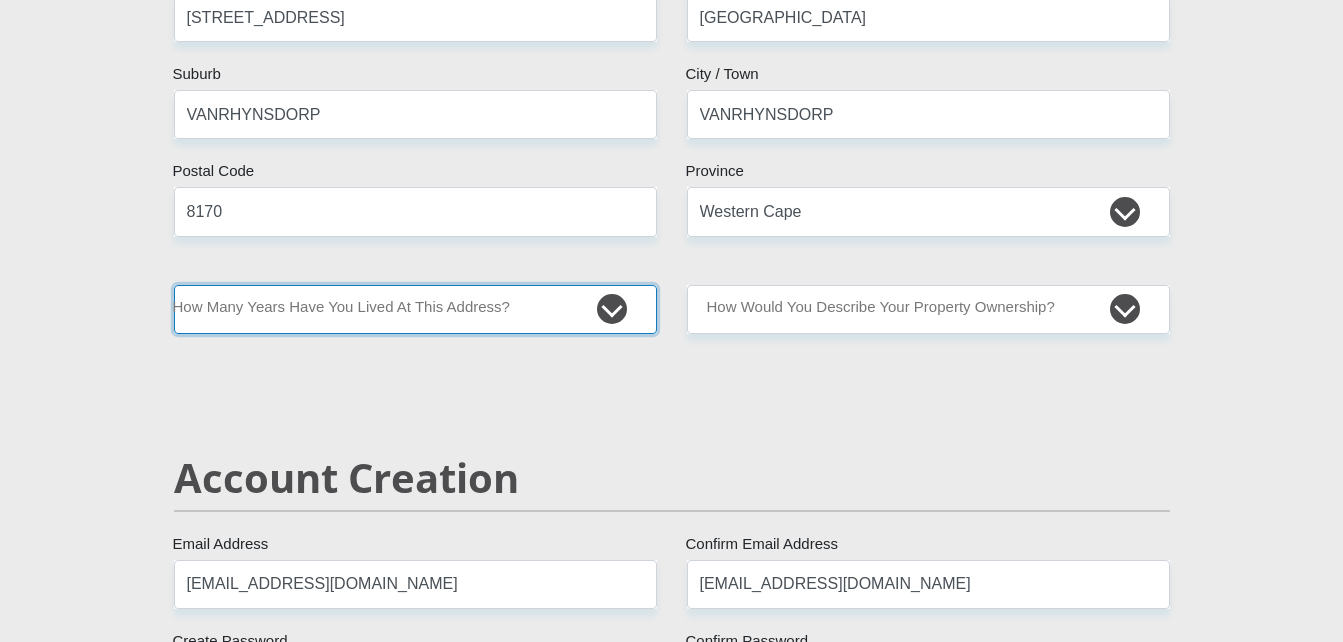 click on "less than 1 year
1-3 years
3-5 years
5+ years" at bounding box center [415, 309] 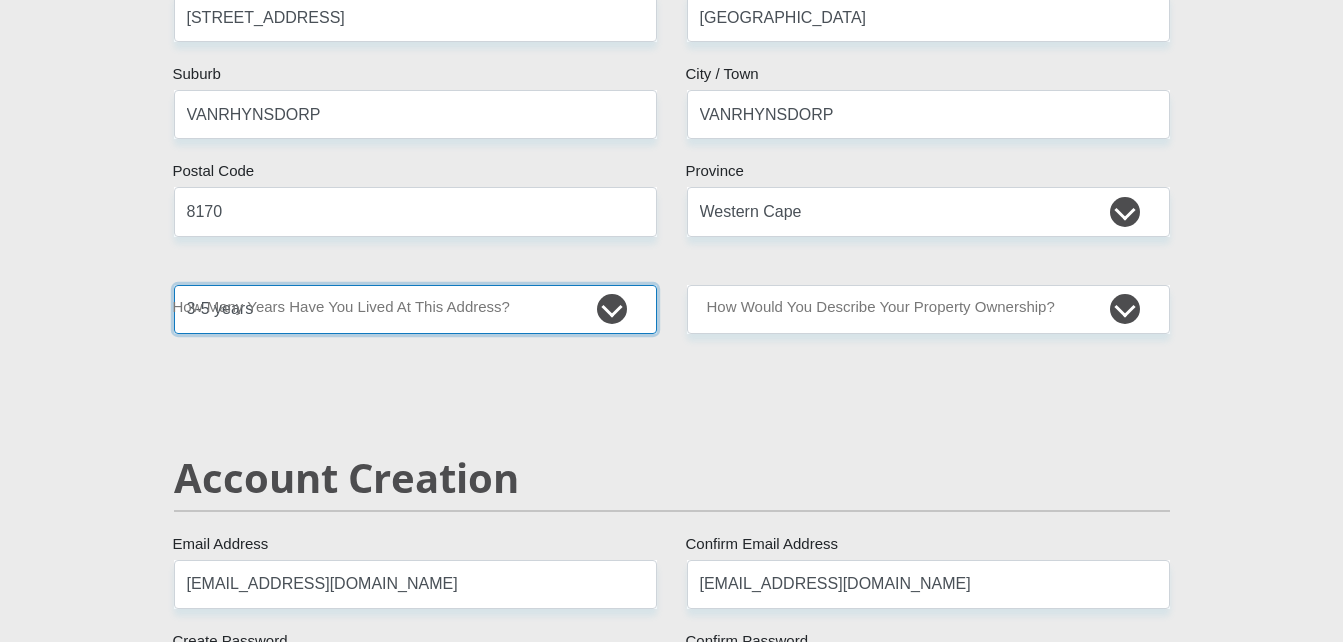 click on "less than 1 year
1-3 years
3-5 years
5+ years" at bounding box center (415, 309) 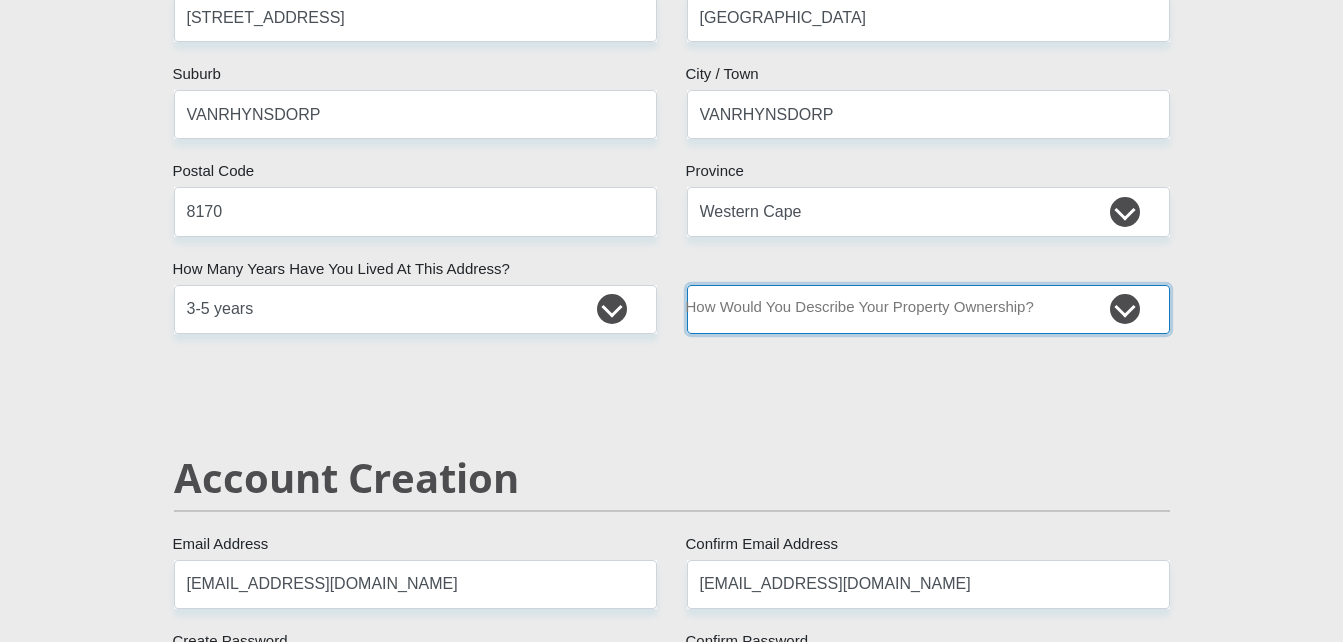 click on "Owned
Rented
Family Owned
Company Dwelling" at bounding box center [928, 309] 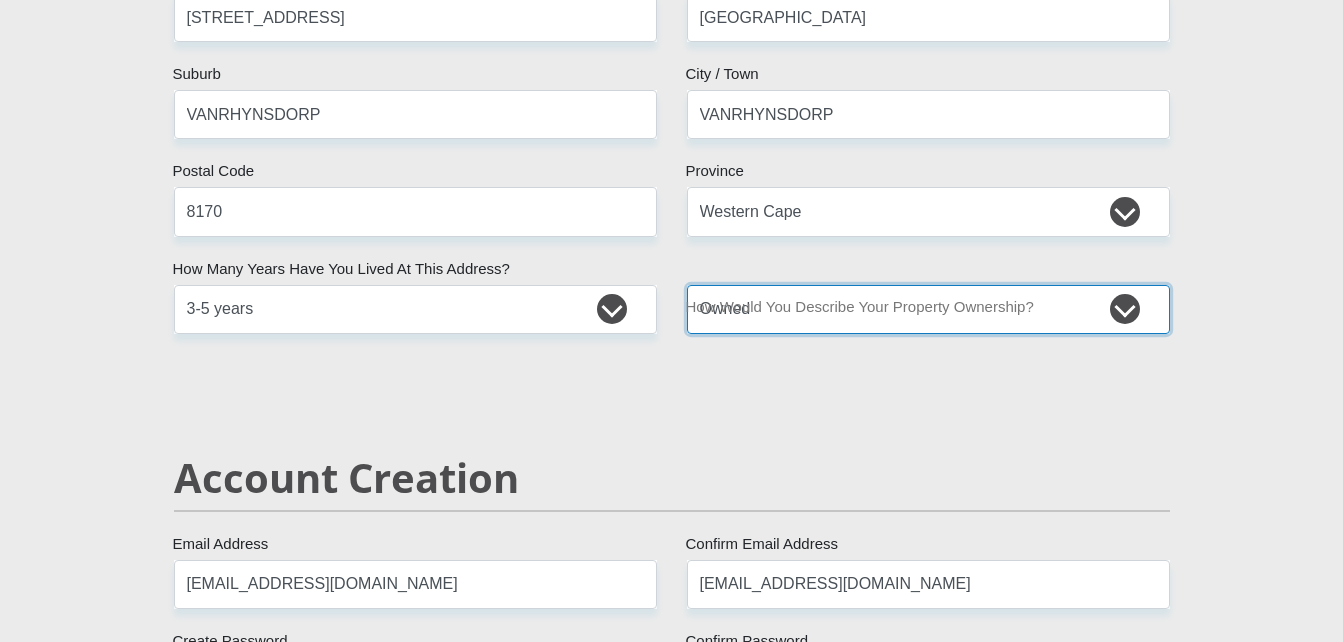 click on "Owned
Rented
Family Owned
Company Dwelling" at bounding box center [928, 309] 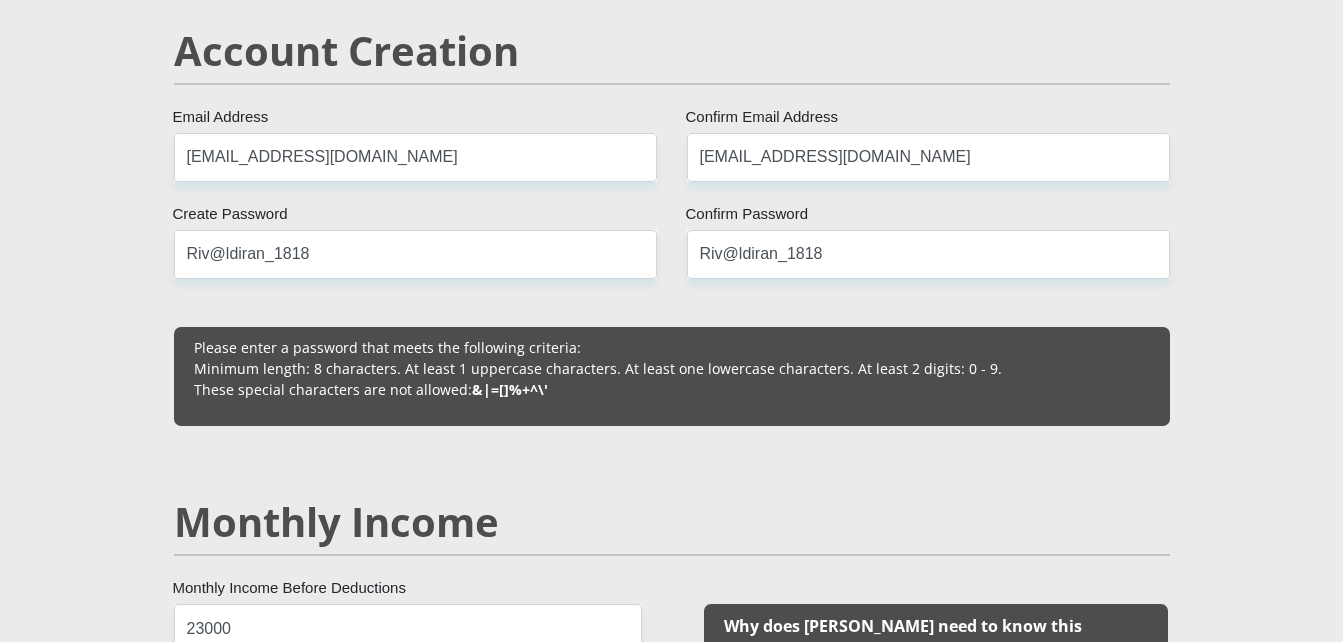 scroll, scrollTop: 1535, scrollLeft: 0, axis: vertical 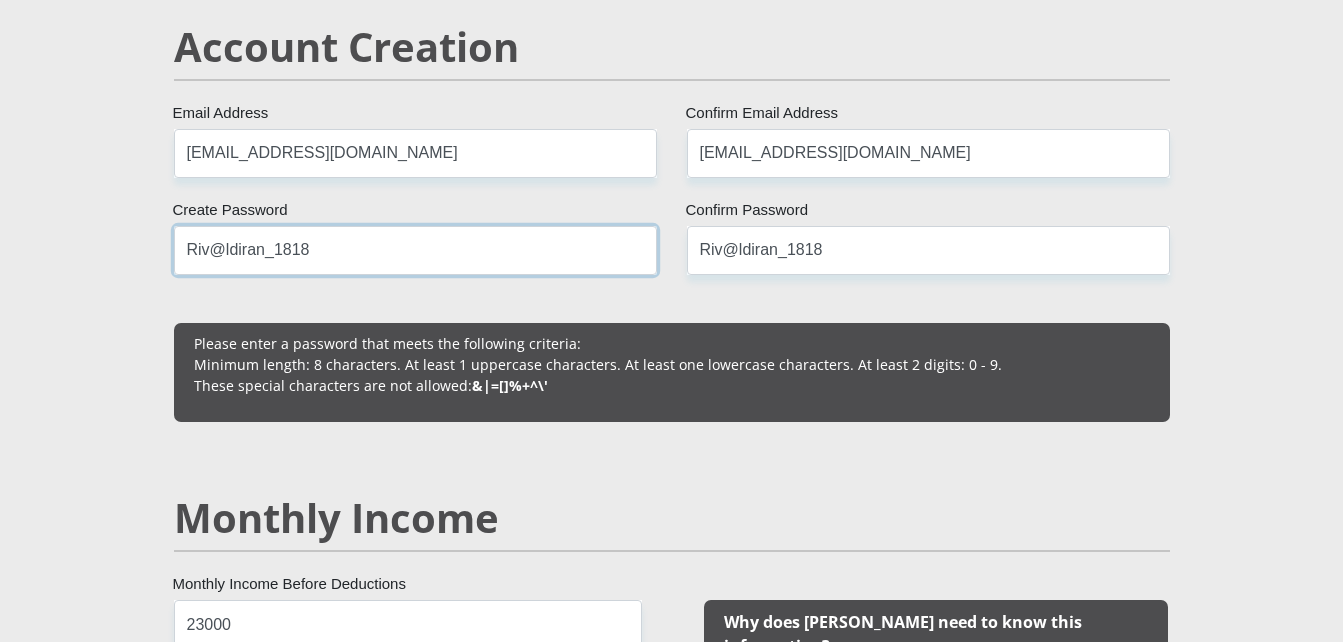 click on "Riv@ldiran_1818" at bounding box center [415, 250] 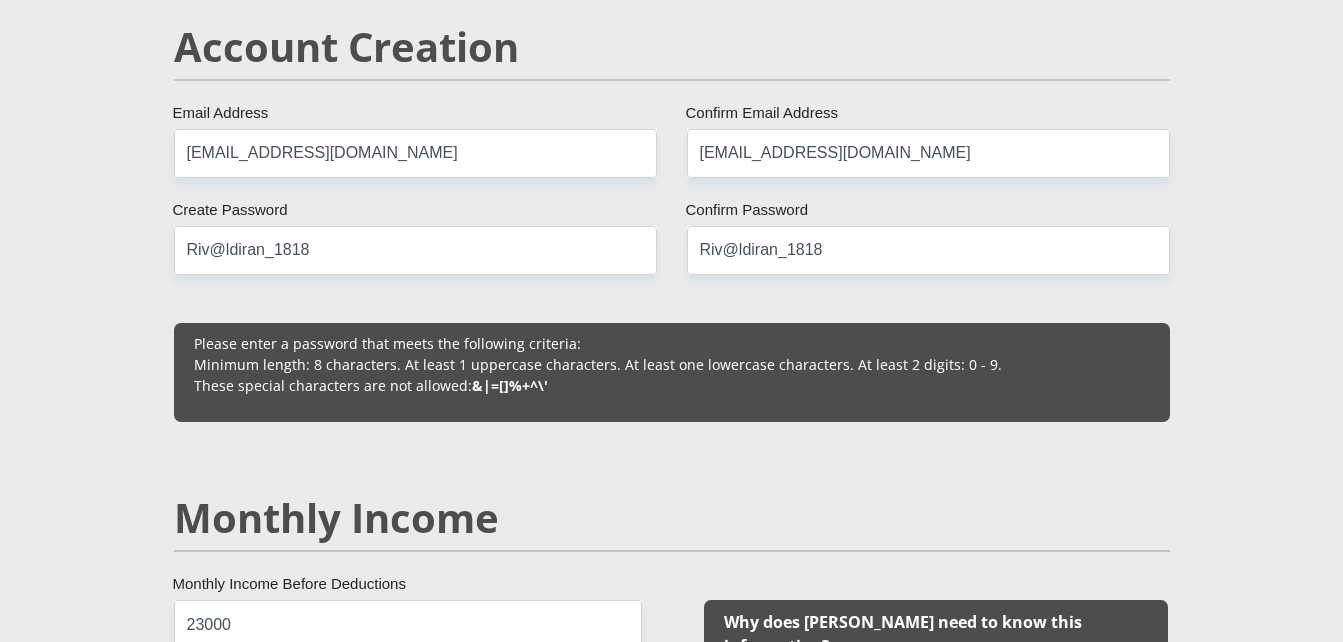 click on "Mr
Ms
Mrs
Dr
Other
Title
Adriaan
First Name
Boois
Surname
6010035184087
South African ID Number
Please input valid ID number
South Africa
Afghanistan
Aland Islands
Albania
Algeria
America Samoa
American Virgin Islands
Andorra
Angola
Anguilla
Antarctica
Antigua and Barbuda
Argentina" at bounding box center (672, 1702) 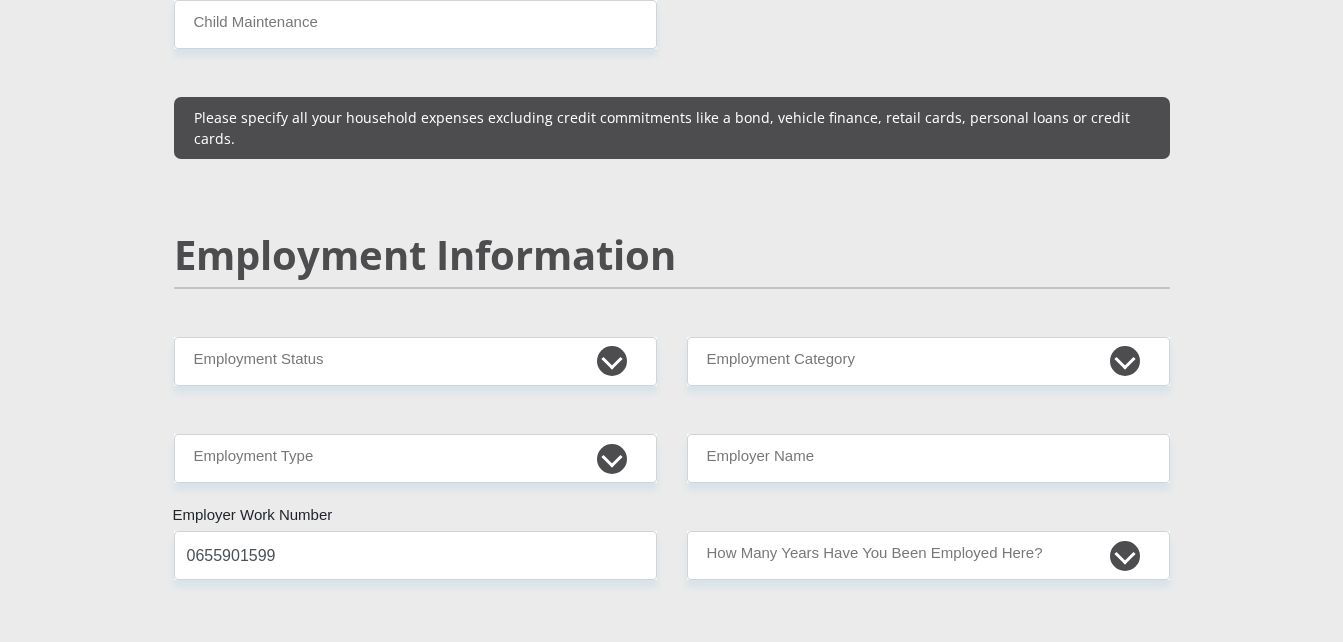 scroll, scrollTop: 2970, scrollLeft: 0, axis: vertical 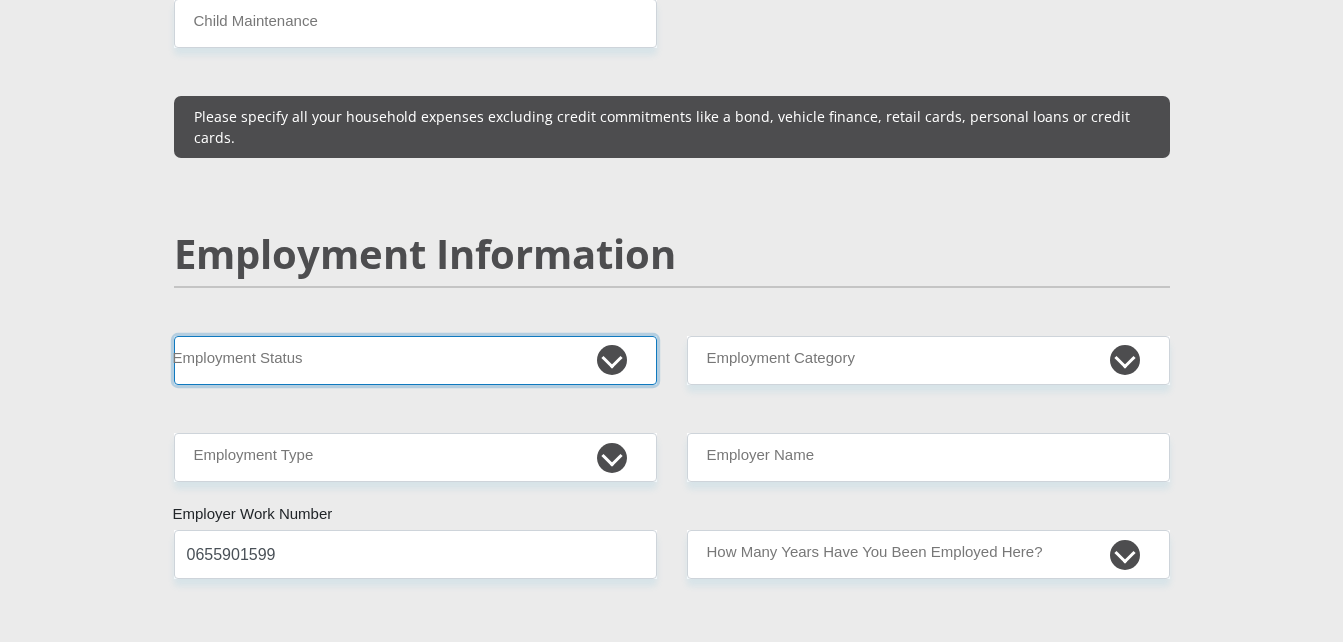 click on "Permanent/Full-time
Part-time/Casual
Contract Worker
Self-Employed
Housewife
Retired
Student
Medically Boarded
Disability
Unemployed" at bounding box center (415, 360) 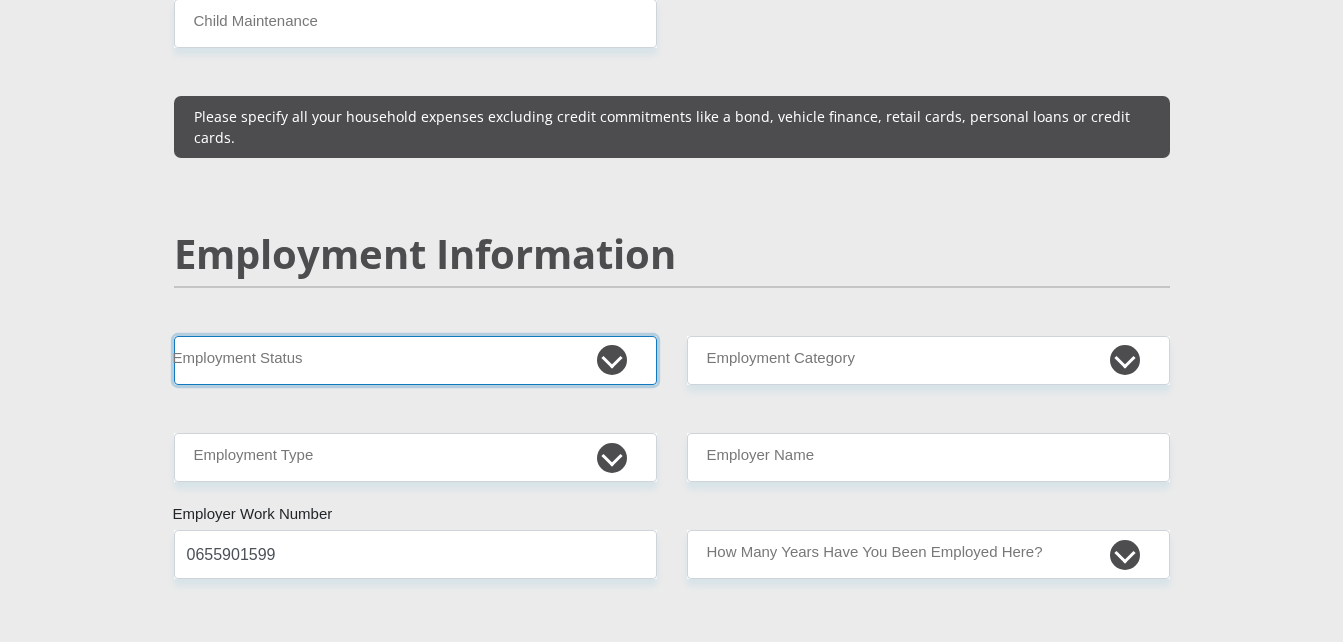 select on "6" 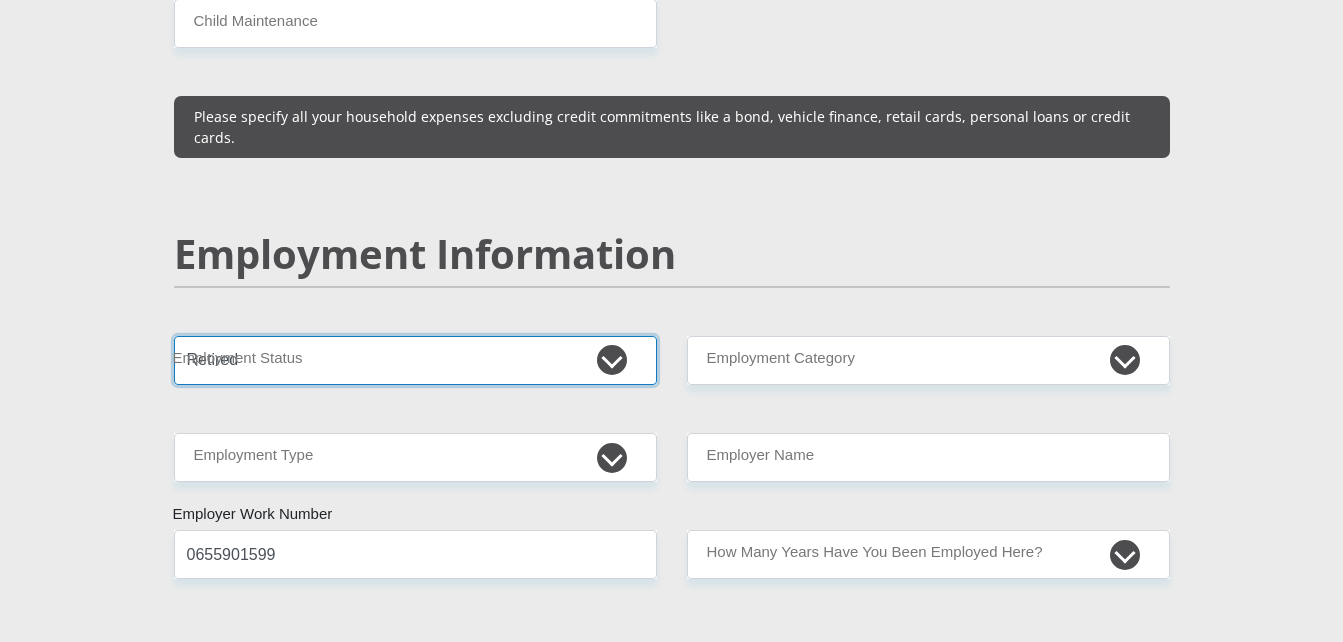 click on "Permanent/Full-time
Part-time/Casual
Contract Worker
Self-Employed
Housewife
Retired
Student
Medically Boarded
Disability
Unemployed" at bounding box center (415, 360) 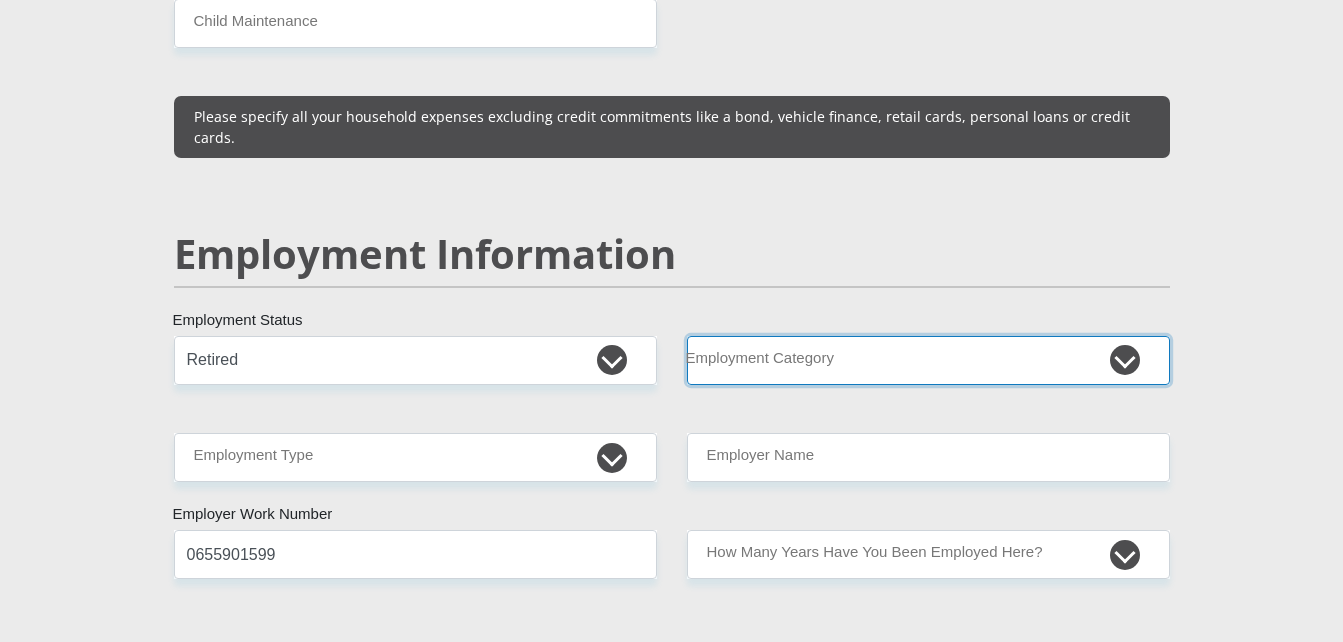click on "AGRICULTURE
ALCOHOL & TOBACCO
CONSTRUCTION MATERIALS
METALLURGY
EQUIPMENT FOR RENEWABLE ENERGY
SPECIALIZED CONTRACTORS
CAR
GAMING (INCL. INTERNET
OTHER WHOLESALE
UNLICENSED PHARMACEUTICALS
CURRENCY EXCHANGE HOUSES
OTHER FINANCIAL INSTITUTIONS & INSURANCE
REAL ESTATE AGENTS
OIL & GAS
OTHER MATERIALS (E.G. IRON ORE)
PRECIOUS STONES & PRECIOUS METALS
POLITICAL ORGANIZATIONS
RELIGIOUS ORGANIZATIONS(NOT SECTS)
ACTI. HAVING BUSINESS DEAL WITH PUBLIC ADMINISTRATION
LAUNDROMATS" at bounding box center (928, 360) 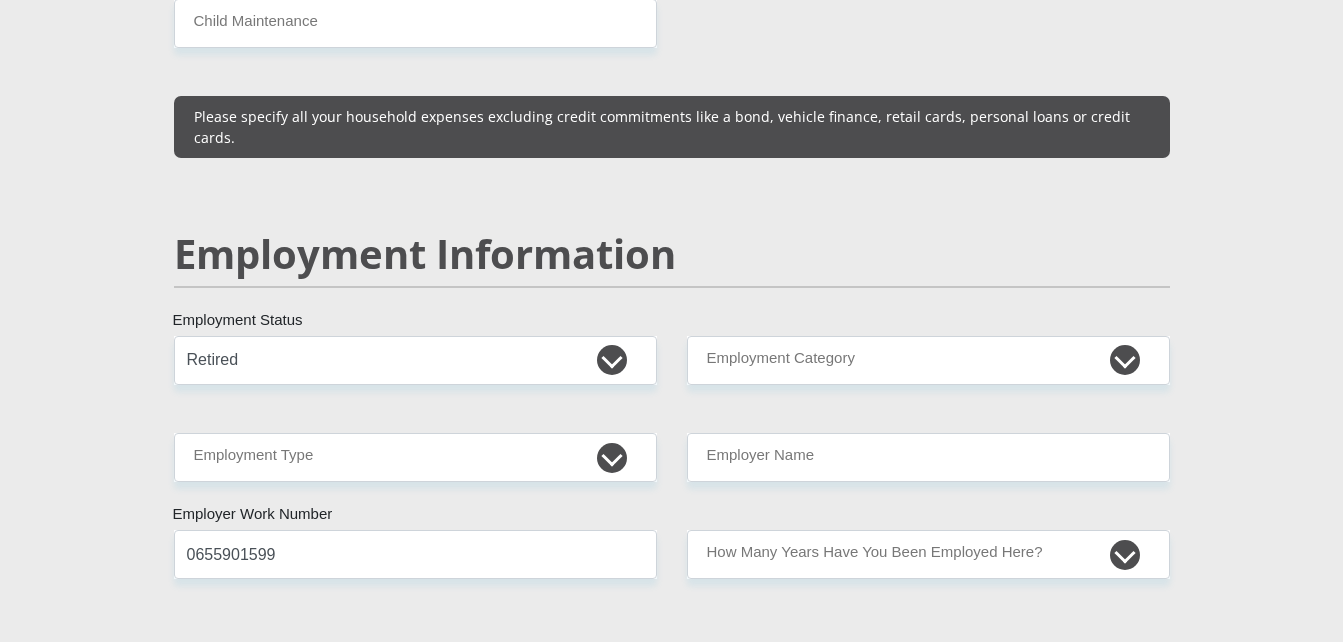 click on "Mr
Ms
Mrs
Dr
Other
Title
Adriaan
First Name
Boois
Surname
6010035184087
South African ID Number
Please input valid ID number
South Africa
Afghanistan
Aland Islands
Albania
Algeria
America Samoa
American Virgin Islands
Andorra
Angola
Anguilla
Antarctica
Antigua and Barbuda
Argentina" at bounding box center [672, 267] 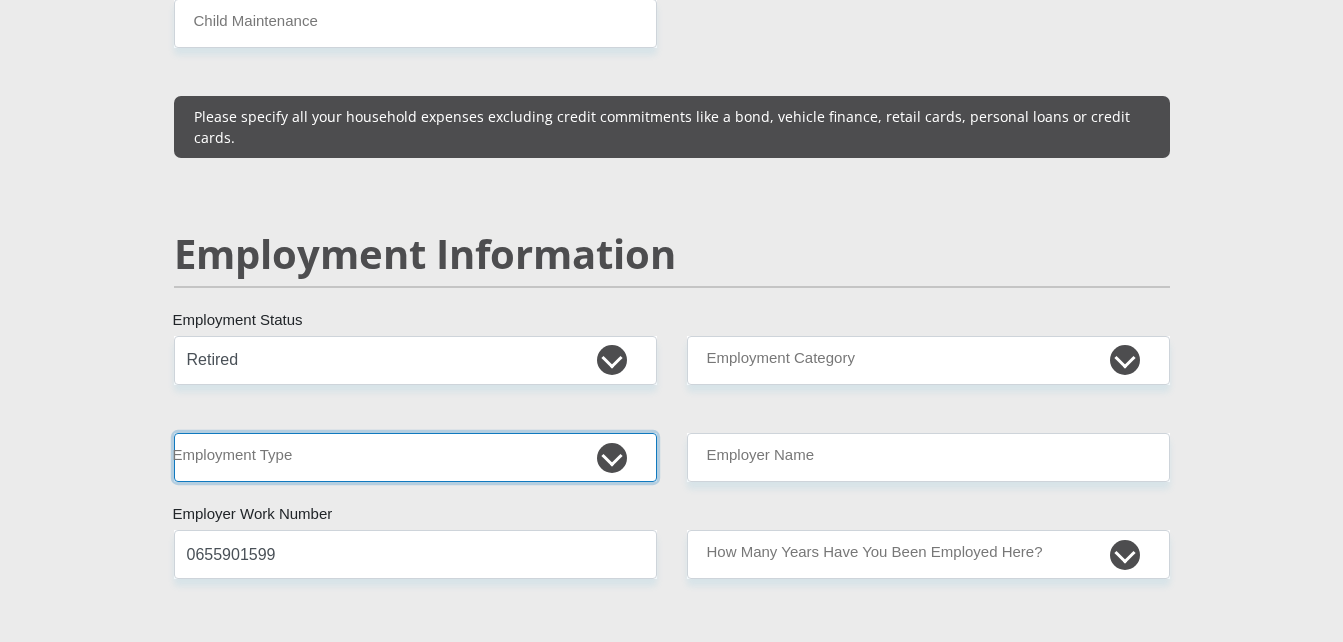 click on "College/Lecturer
Craft Seller
Creative
Driver
Executive
Farmer
Forces - Non Commissioned
Forces - Officer
Hawker
Housewife
Labourer
Licenced Professional
Manager
Miner
Non Licenced Professional
Office Staff/Clerk
Outside Worker
Pensioner
Permanent Teacher
Production/Manufacturing
Sales
Self-Employed
Semi-Professional Worker
Service Industry  Social Worker  Student" at bounding box center (415, 457) 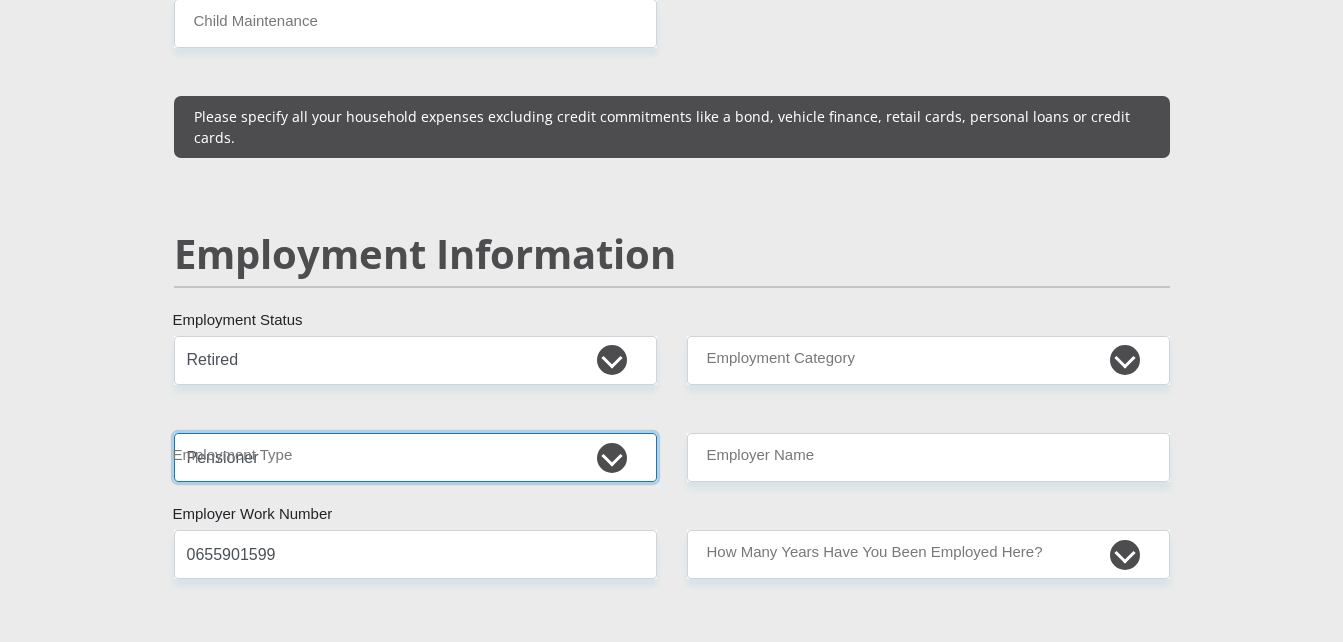click on "College/Lecturer
Craft Seller
Creative
Driver
Executive
Farmer
Forces - Non Commissioned
Forces - Officer
Hawker
Housewife
Labourer
Licenced Professional
Manager
Miner
Non Licenced Professional
Office Staff/Clerk
Outside Worker
Pensioner
Permanent Teacher
Production/Manufacturing
Sales
Self-Employed
Semi-Professional Worker
Service Industry  Social Worker  Student" at bounding box center (415, 457) 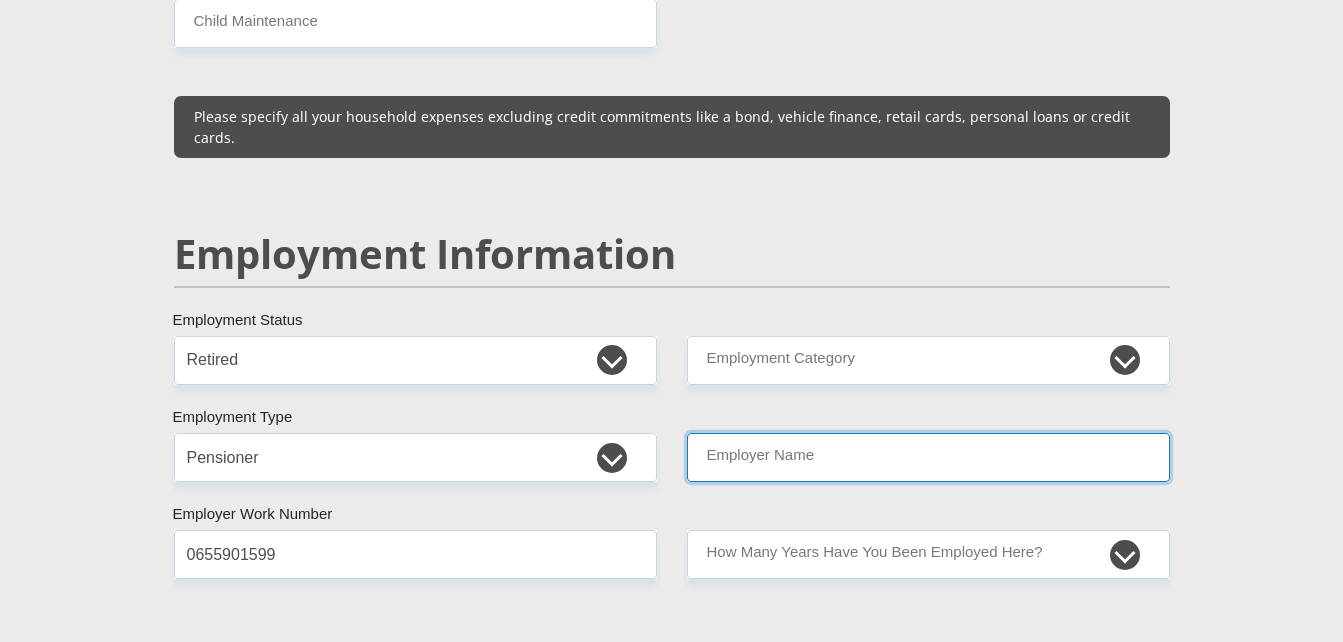 click on "Employer Name" at bounding box center [928, 457] 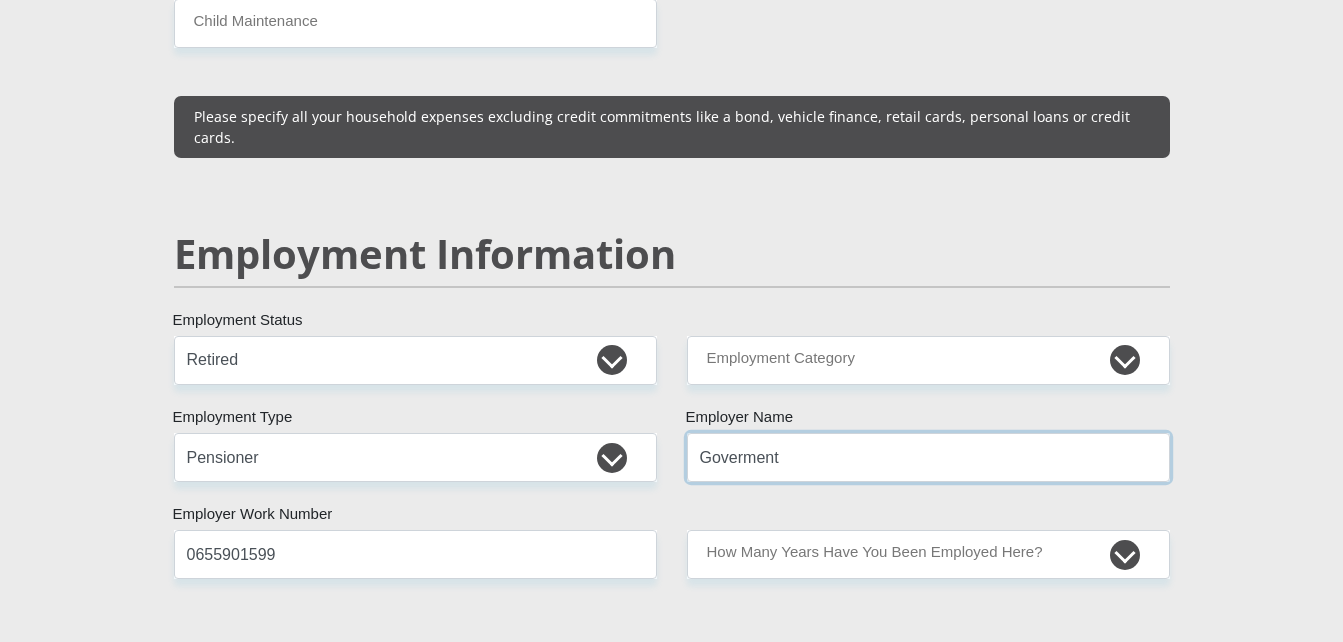 type on "Goverment" 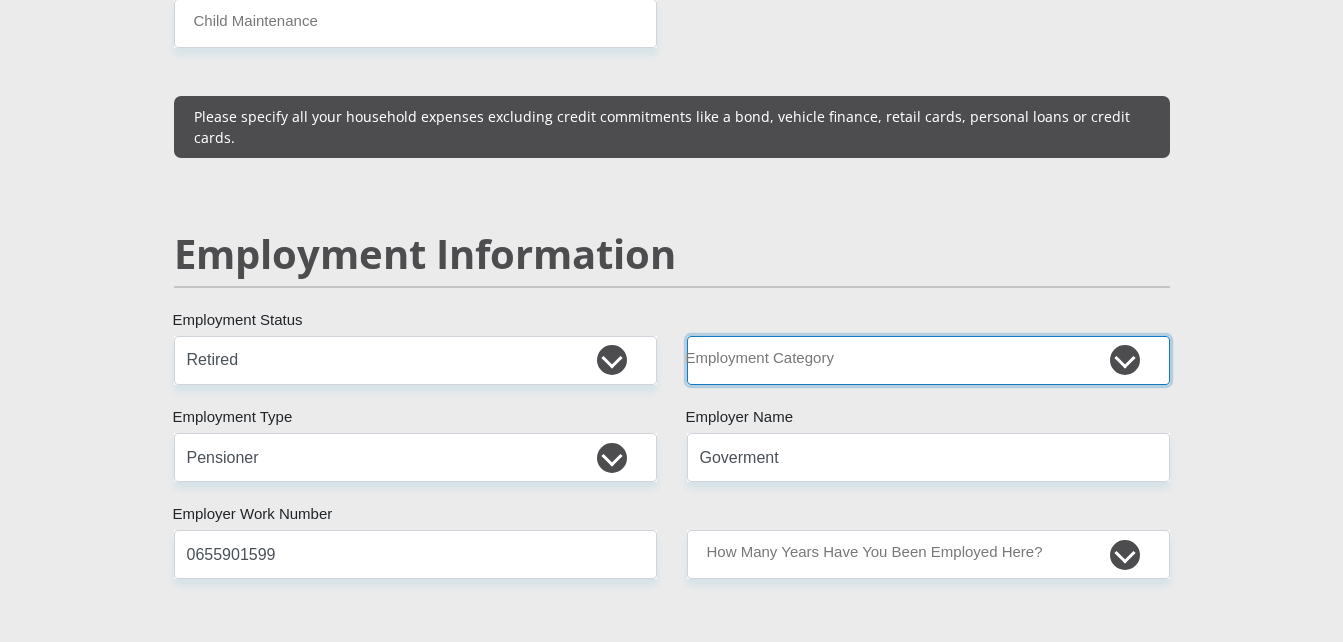 click on "AGRICULTURE
ALCOHOL & TOBACCO
CONSTRUCTION MATERIALS
METALLURGY
EQUIPMENT FOR RENEWABLE ENERGY
SPECIALIZED CONTRACTORS
CAR
GAMING (INCL. INTERNET
OTHER WHOLESALE
UNLICENSED PHARMACEUTICALS
CURRENCY EXCHANGE HOUSES
OTHER FINANCIAL INSTITUTIONS & INSURANCE
REAL ESTATE AGENTS
OIL & GAS
OTHER MATERIALS (E.G. IRON ORE)
PRECIOUS STONES & PRECIOUS METALS
POLITICAL ORGANIZATIONS
RELIGIOUS ORGANIZATIONS(NOT SECTS)
ACTI. HAVING BUSINESS DEAL WITH PUBLIC ADMINISTRATION
LAUNDROMATS" at bounding box center [928, 360] 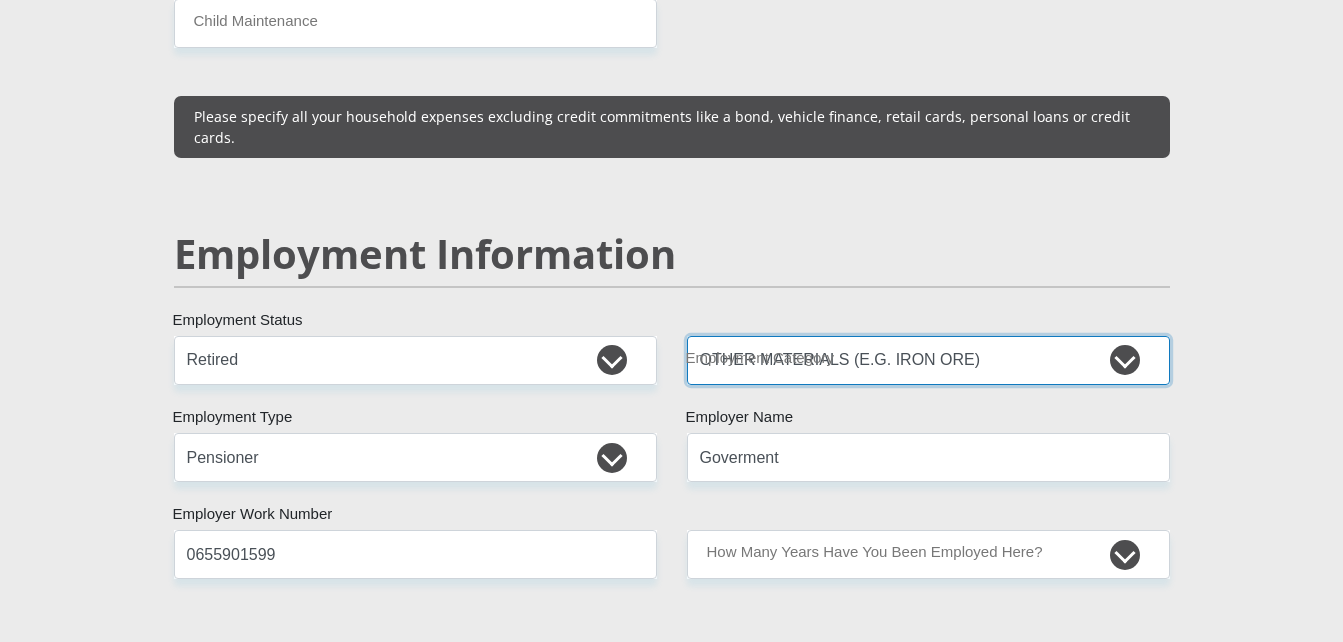 click on "AGRICULTURE
ALCOHOL & TOBACCO
CONSTRUCTION MATERIALS
METALLURGY
EQUIPMENT FOR RENEWABLE ENERGY
SPECIALIZED CONTRACTORS
CAR
GAMING (INCL. INTERNET
OTHER WHOLESALE
UNLICENSED PHARMACEUTICALS
CURRENCY EXCHANGE HOUSES
OTHER FINANCIAL INSTITUTIONS & INSURANCE
REAL ESTATE AGENTS
OIL & GAS
OTHER MATERIALS (E.G. IRON ORE)
PRECIOUS STONES & PRECIOUS METALS
POLITICAL ORGANIZATIONS
RELIGIOUS ORGANIZATIONS(NOT SECTS)
ACTI. HAVING BUSINESS DEAL WITH PUBLIC ADMINISTRATION
LAUNDROMATS" at bounding box center [928, 360] 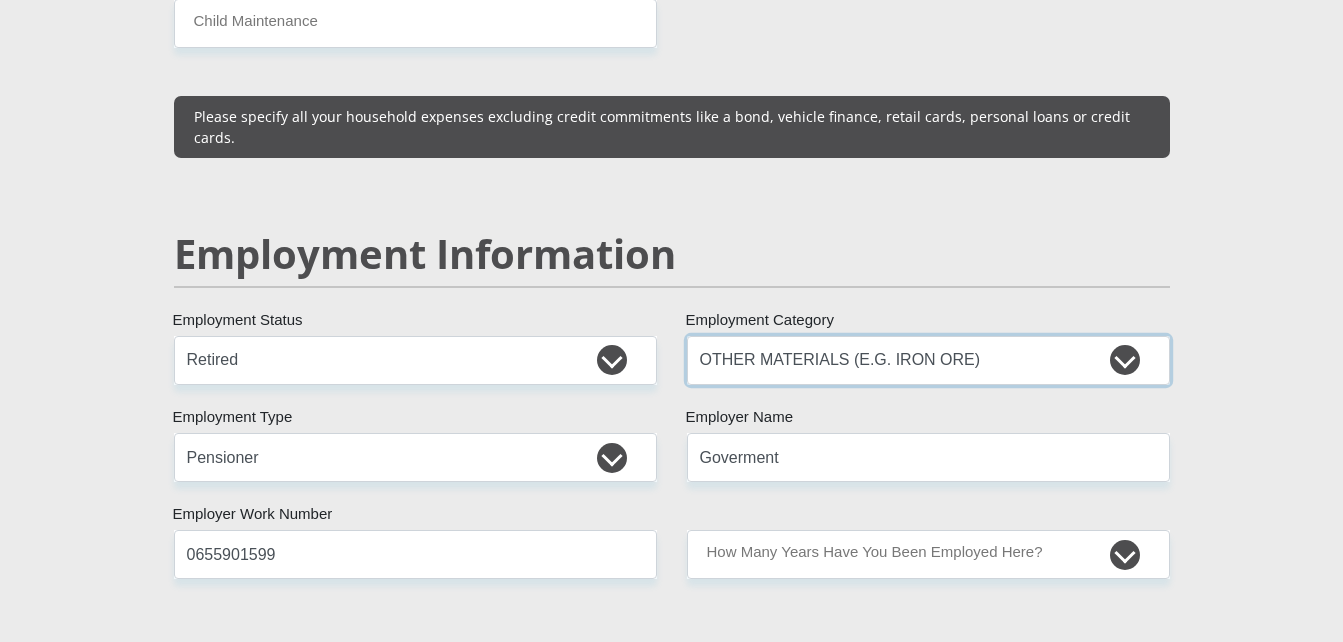 click on "AGRICULTURE
ALCOHOL & TOBACCO
CONSTRUCTION MATERIALS
METALLURGY
EQUIPMENT FOR RENEWABLE ENERGY
SPECIALIZED CONTRACTORS
CAR
GAMING (INCL. INTERNET
OTHER WHOLESALE
UNLICENSED PHARMACEUTICALS
CURRENCY EXCHANGE HOUSES
OTHER FINANCIAL INSTITUTIONS & INSURANCE
REAL ESTATE AGENTS
OIL & GAS
OTHER MATERIALS (E.G. IRON ORE)
PRECIOUS STONES & PRECIOUS METALS
POLITICAL ORGANIZATIONS
RELIGIOUS ORGANIZATIONS(NOT SECTS)
ACTI. HAVING BUSINESS DEAL WITH PUBLIC ADMINISTRATION
LAUNDROMATS" at bounding box center (928, 360) 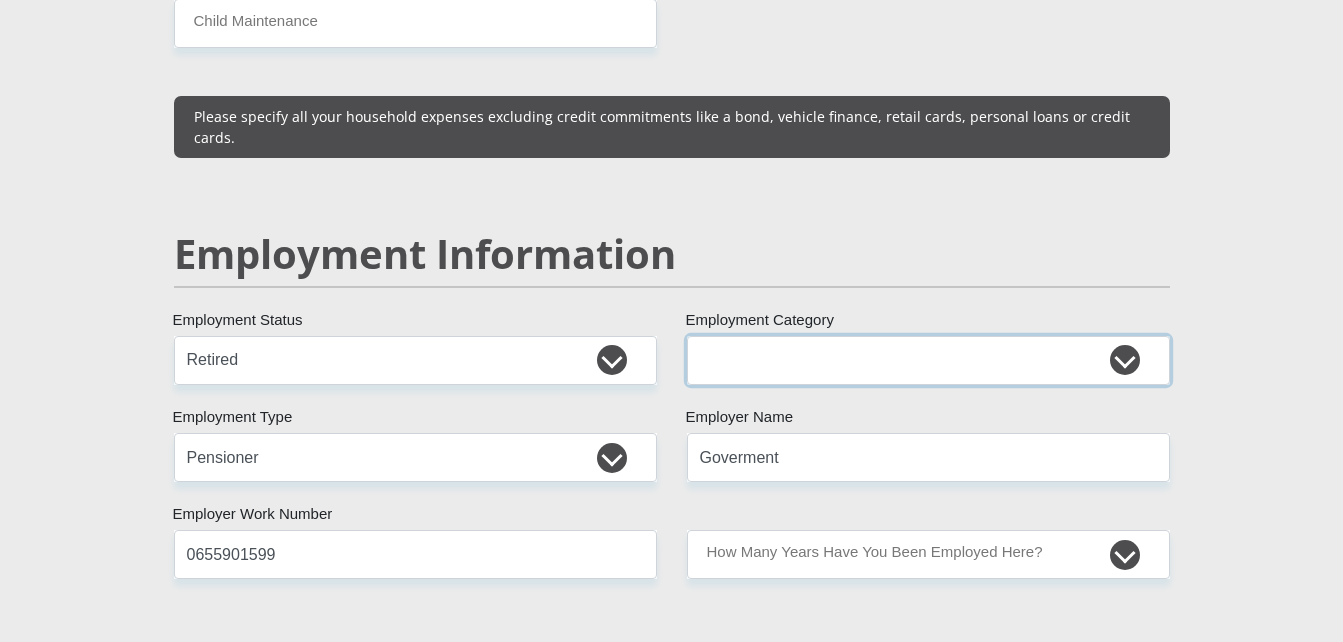 click on "AGRICULTURE
ALCOHOL & TOBACCO
CONSTRUCTION MATERIALS
METALLURGY
EQUIPMENT FOR RENEWABLE ENERGY
SPECIALIZED CONTRACTORS
CAR
GAMING (INCL. INTERNET
OTHER WHOLESALE
UNLICENSED PHARMACEUTICALS
CURRENCY EXCHANGE HOUSES
OTHER FINANCIAL INSTITUTIONS & INSURANCE
REAL ESTATE AGENTS
OIL & GAS
OTHER MATERIALS (E.G. IRON ORE)
PRECIOUS STONES & PRECIOUS METALS
POLITICAL ORGANIZATIONS
RELIGIOUS ORGANIZATIONS(NOT SECTS)
ACTI. HAVING BUSINESS DEAL WITH PUBLIC ADMINISTRATION
LAUNDROMATS" at bounding box center (928, 360) 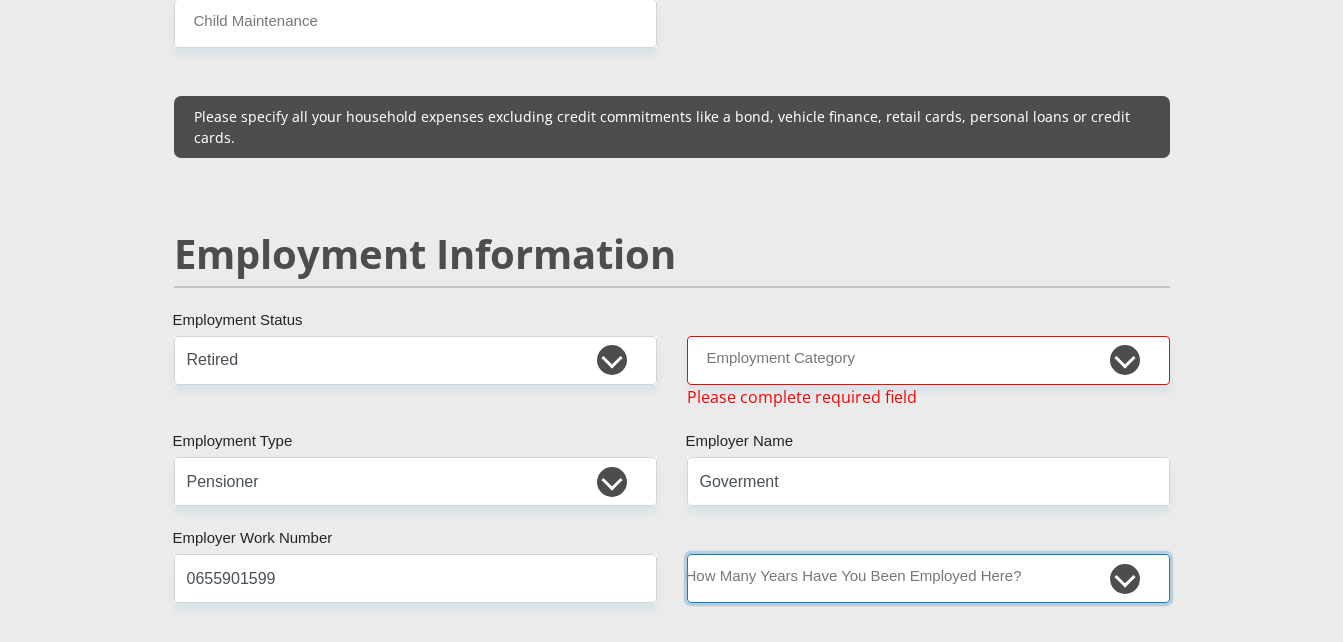click on "less than 1 year
1-3 years
3-5 years
5+ years" at bounding box center (928, 578) 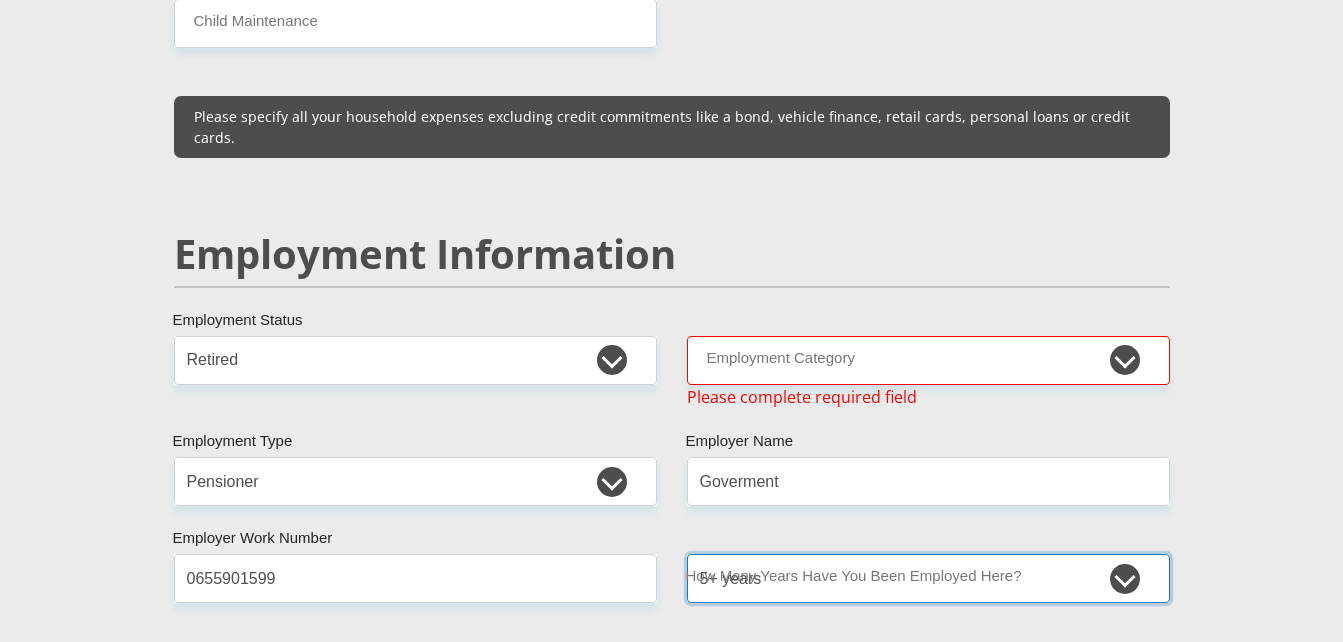click on "less than 1 year
1-3 years
3-5 years
5+ years" at bounding box center (928, 578) 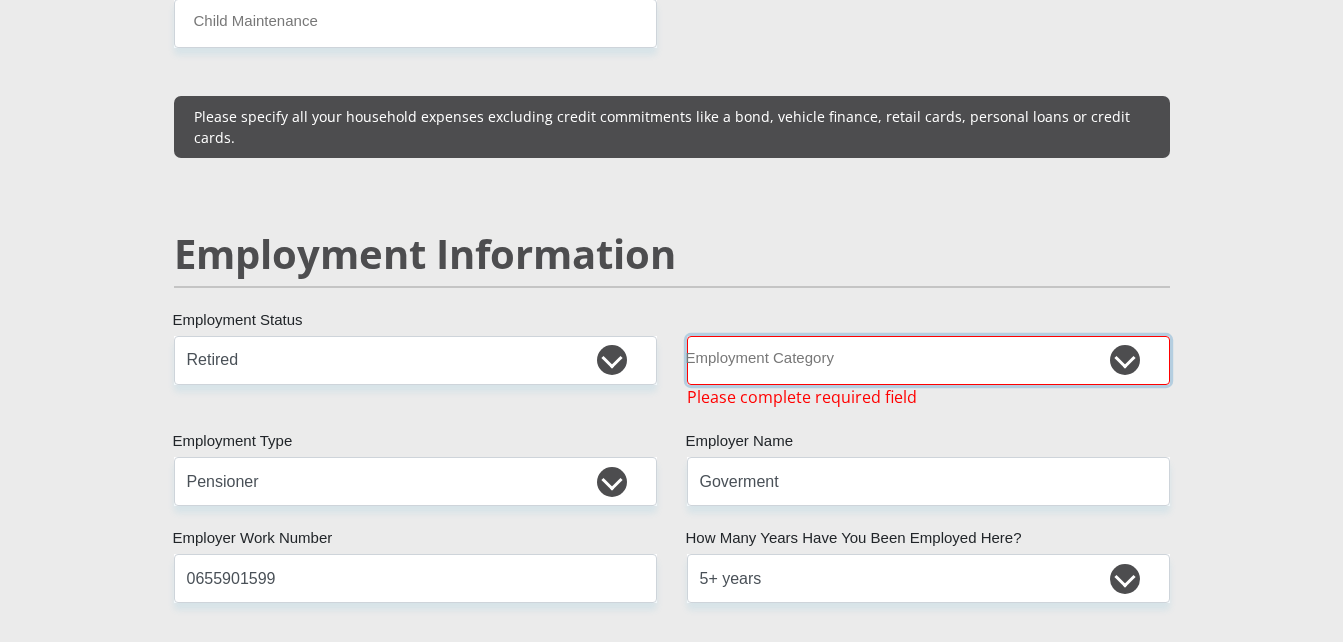 click on "AGRICULTURE
ALCOHOL & TOBACCO
CONSTRUCTION MATERIALS
METALLURGY
EQUIPMENT FOR RENEWABLE ENERGY
SPECIALIZED CONTRACTORS
CAR
GAMING (INCL. INTERNET
OTHER WHOLESALE
UNLICENSED PHARMACEUTICALS
CURRENCY EXCHANGE HOUSES
OTHER FINANCIAL INSTITUTIONS & INSURANCE
REAL ESTATE AGENTS
OIL & GAS
OTHER MATERIALS (E.G. IRON ORE)
PRECIOUS STONES & PRECIOUS METALS
POLITICAL ORGANIZATIONS
RELIGIOUS ORGANIZATIONS(NOT SECTS)
ACTI. HAVING BUSINESS DEAL WITH PUBLIC ADMINISTRATION
LAUNDROMATS" at bounding box center [928, 360] 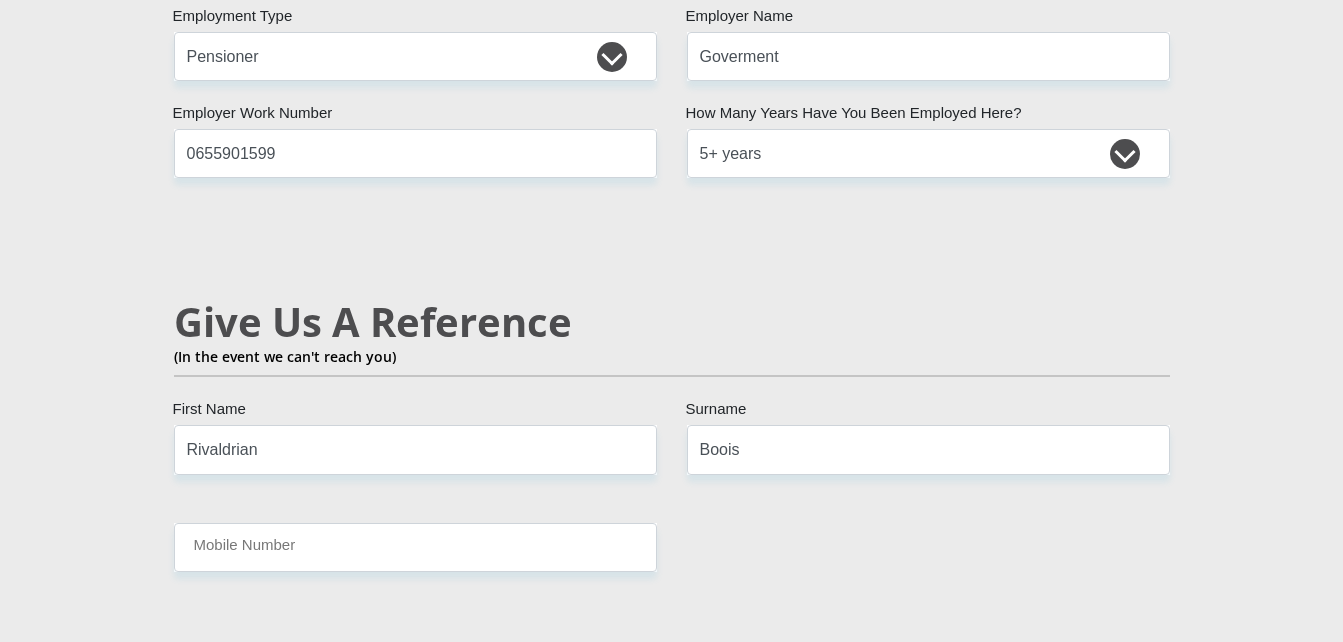 scroll, scrollTop: 3412, scrollLeft: 0, axis: vertical 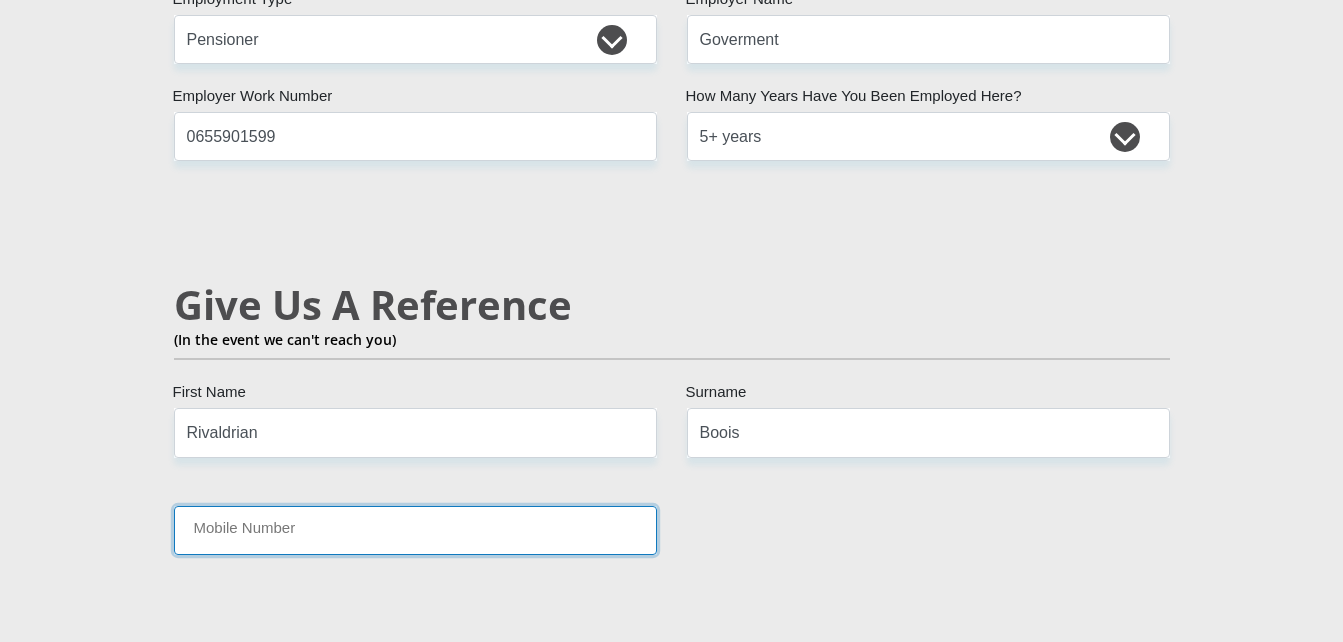 click on "Mobile Number" at bounding box center [415, 530] 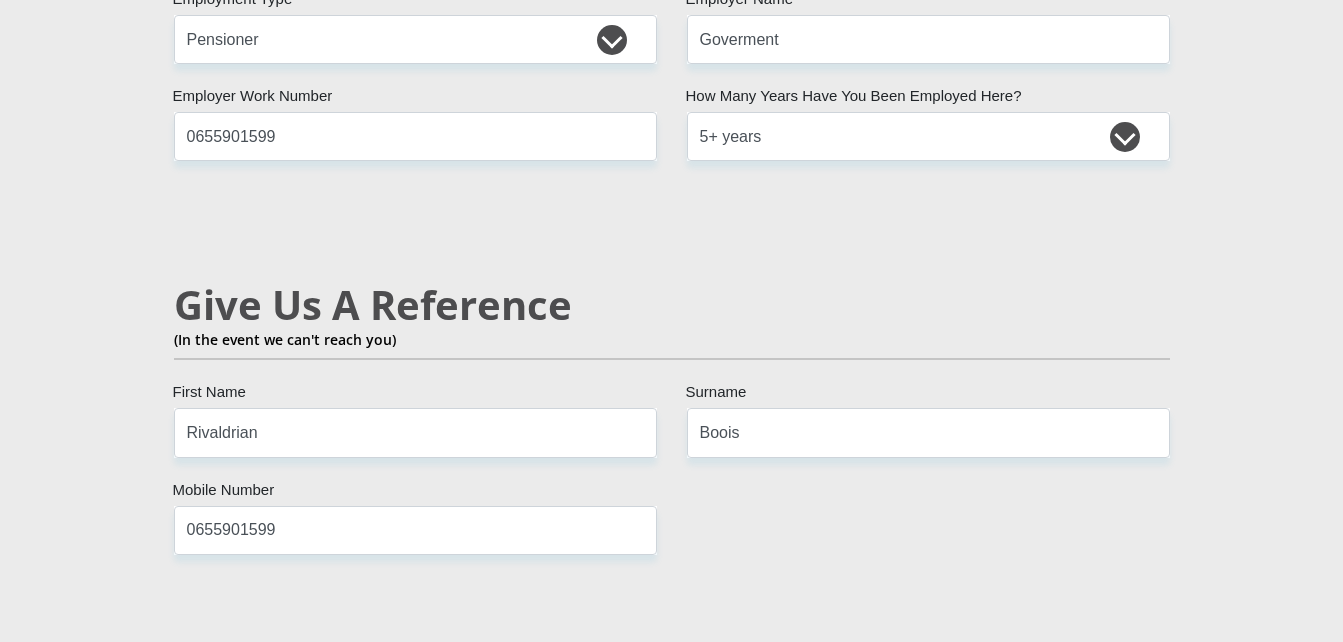 type 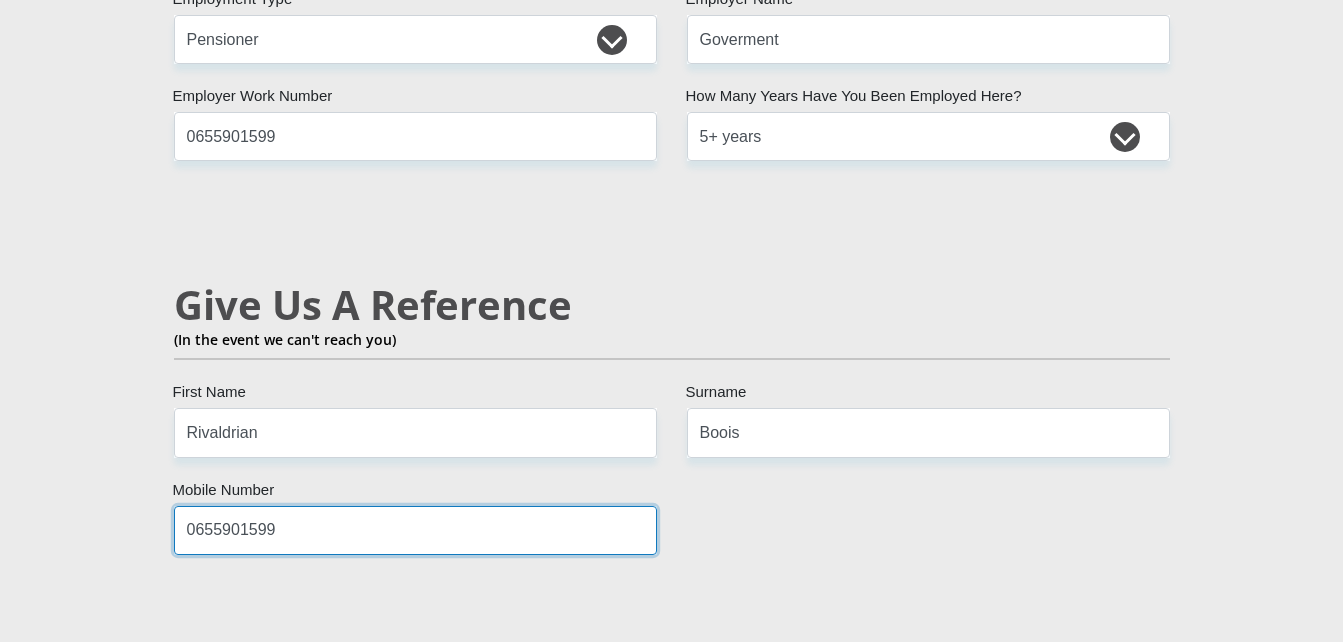 type 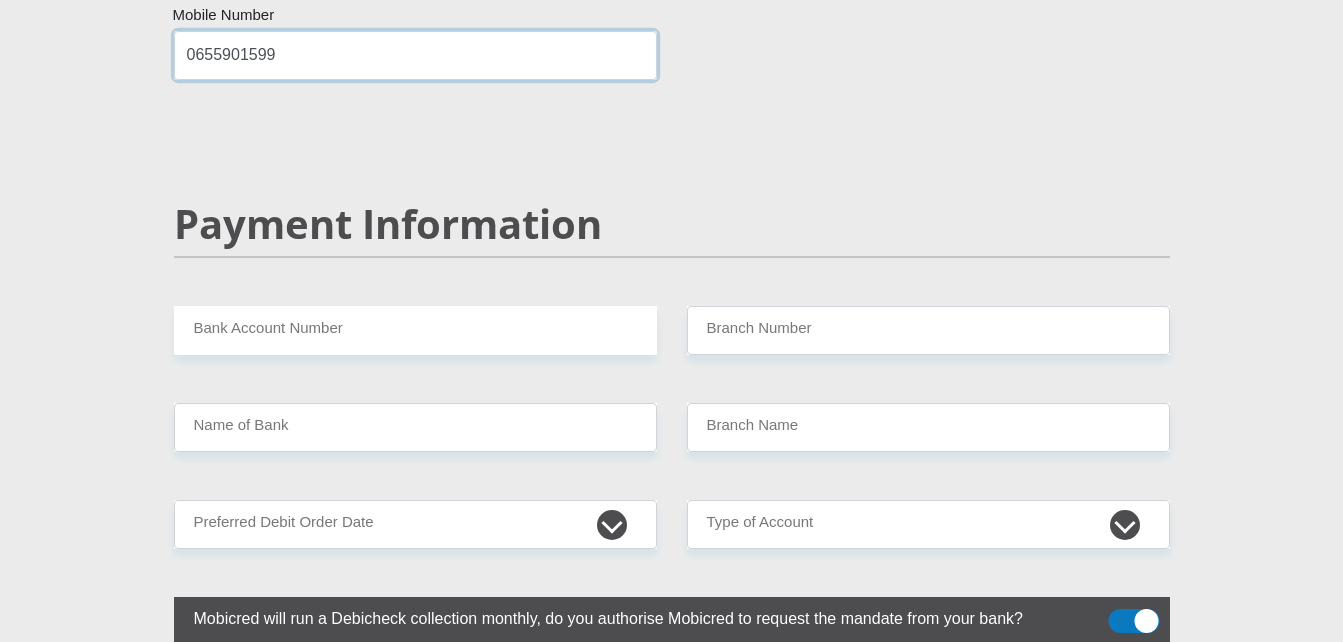 scroll, scrollTop: 3934, scrollLeft: 0, axis: vertical 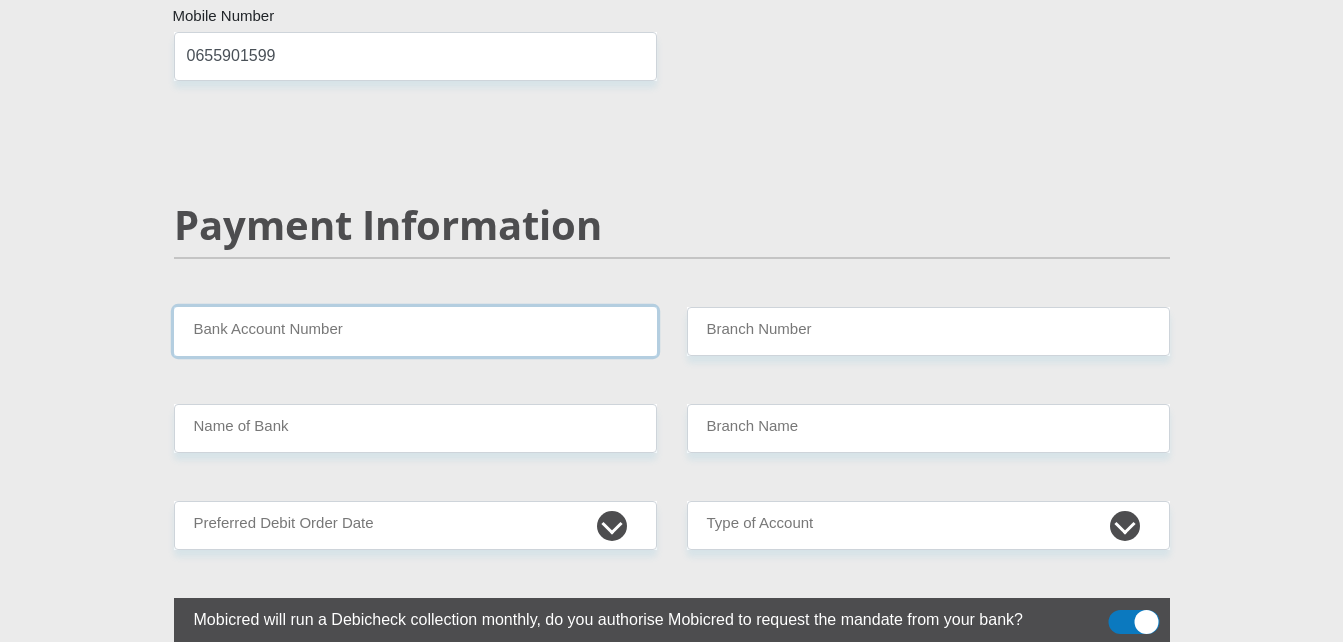click on "Bank Account Number" at bounding box center [415, 331] 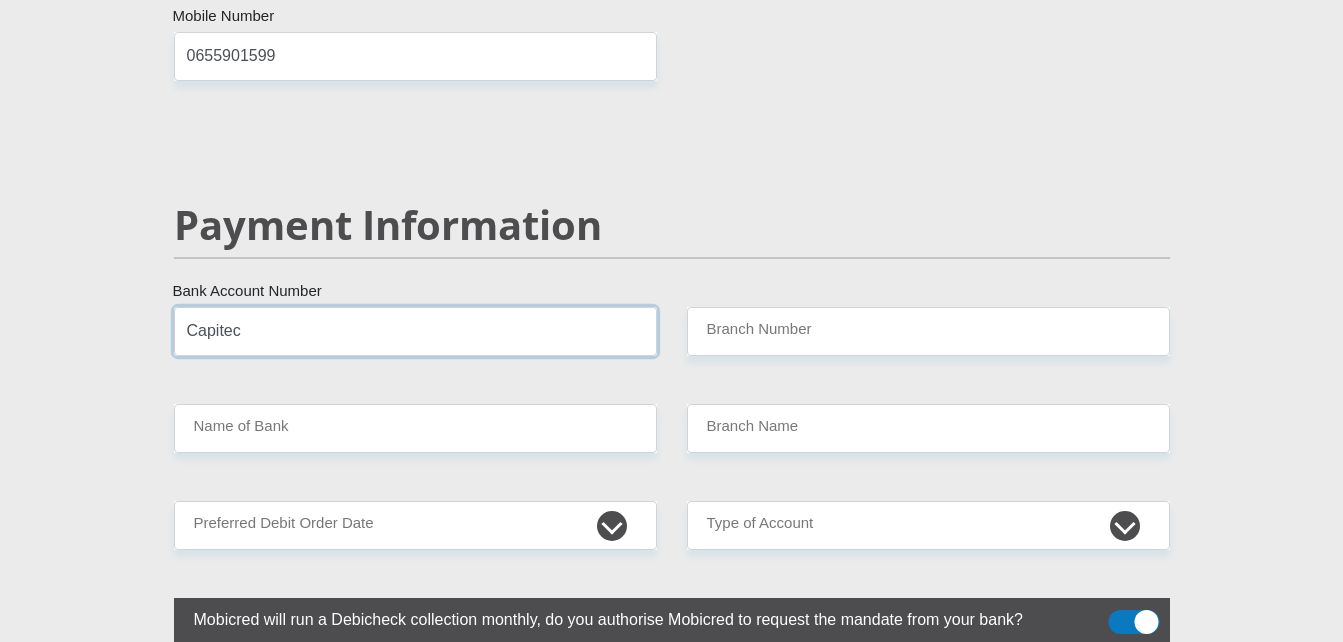 type on "Capitec" 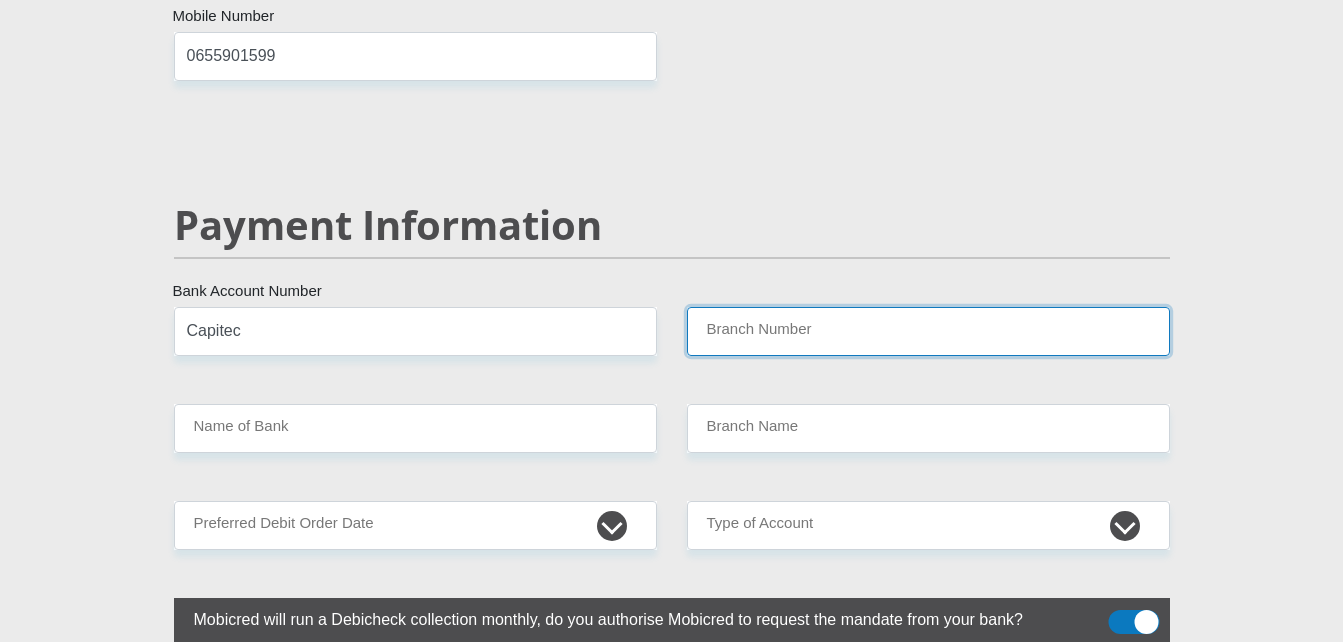 click on "Branch Number" at bounding box center [928, 331] 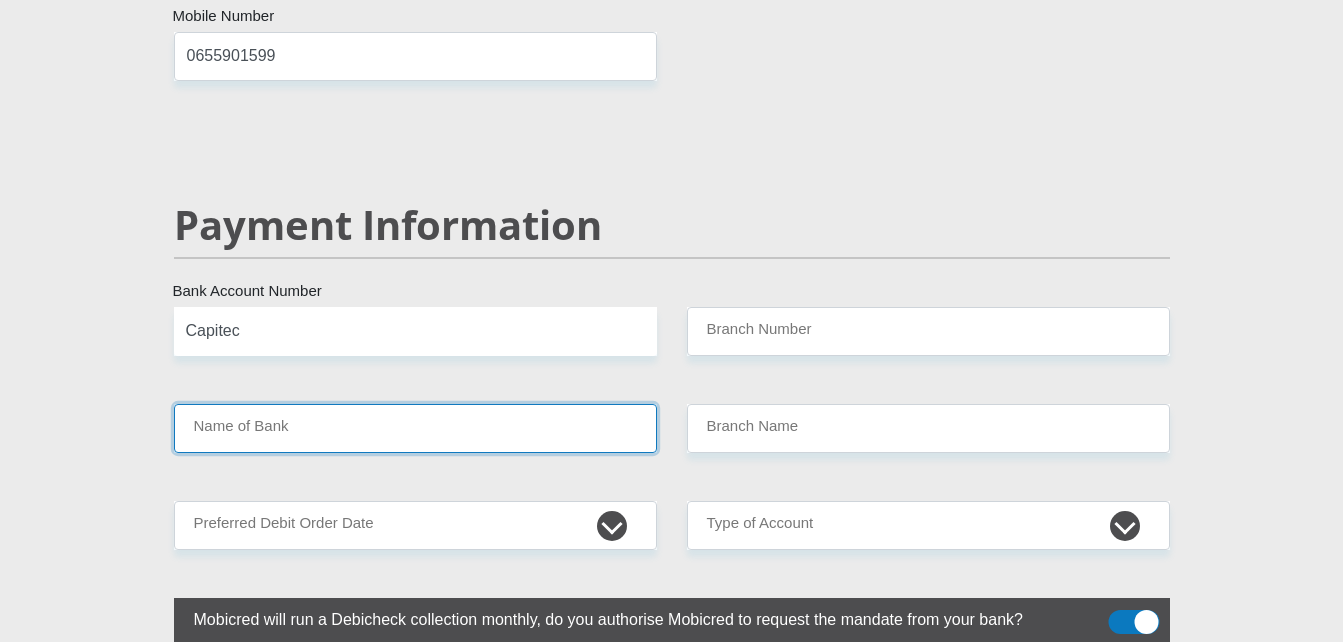 click on "Name of Bank" at bounding box center [415, 428] 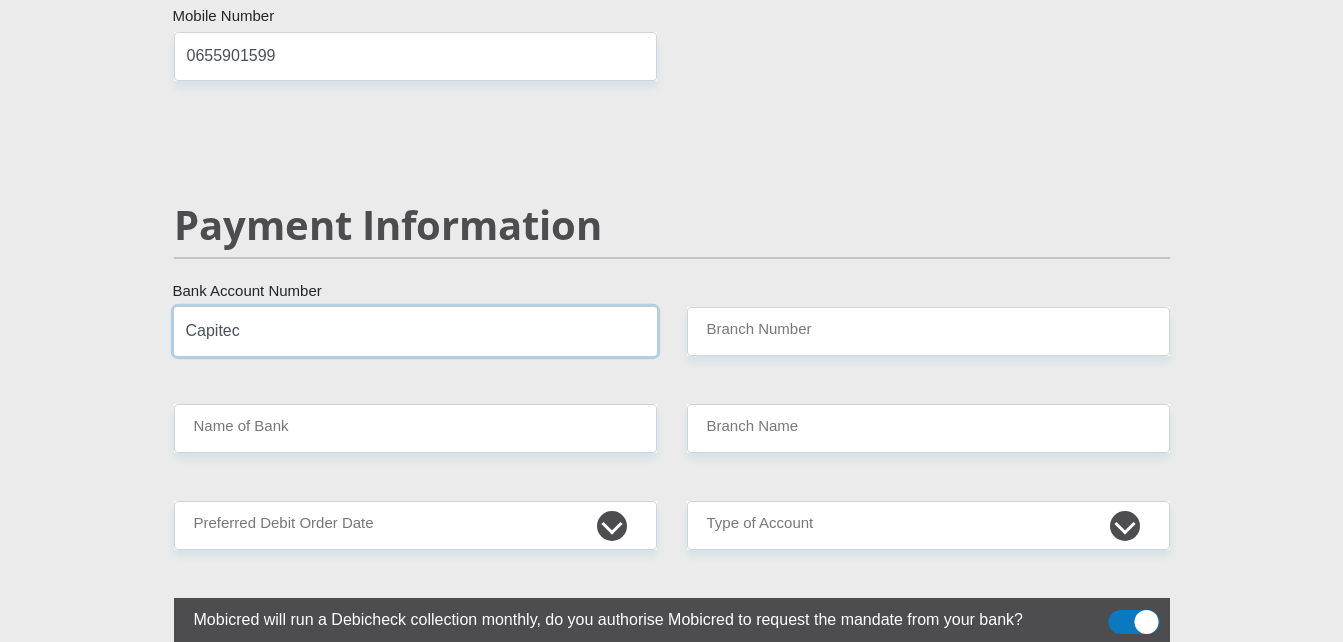 click on "Capitec" at bounding box center (415, 331) 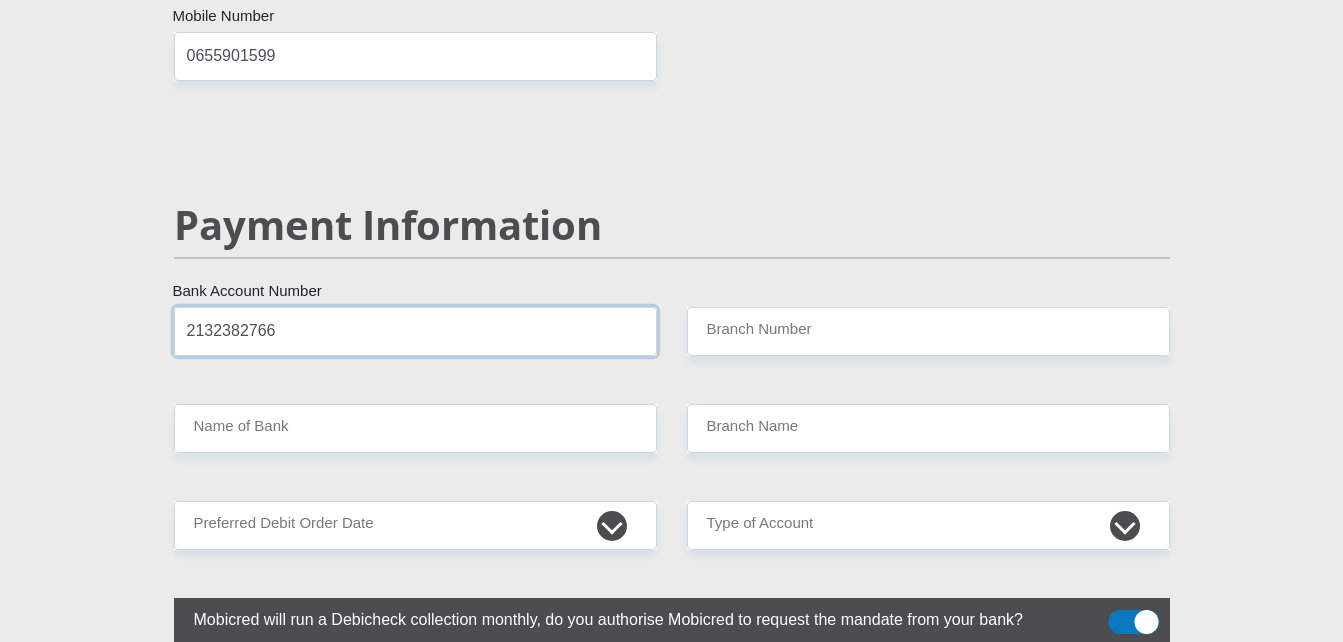 type on "2132382766" 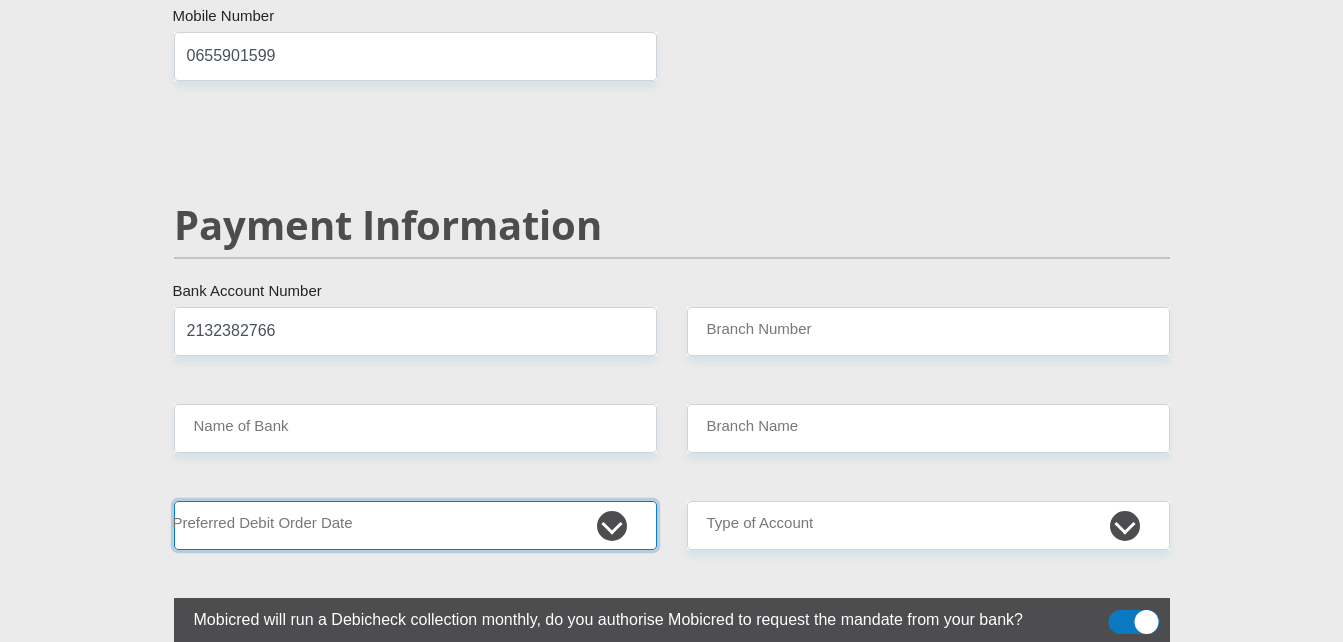 click on "1st
2nd
3rd
4th
5th
7th
18th
19th
20th
21st
22nd
23rd
24th
25th
26th
27th
28th
29th
30th" at bounding box center [415, 525] 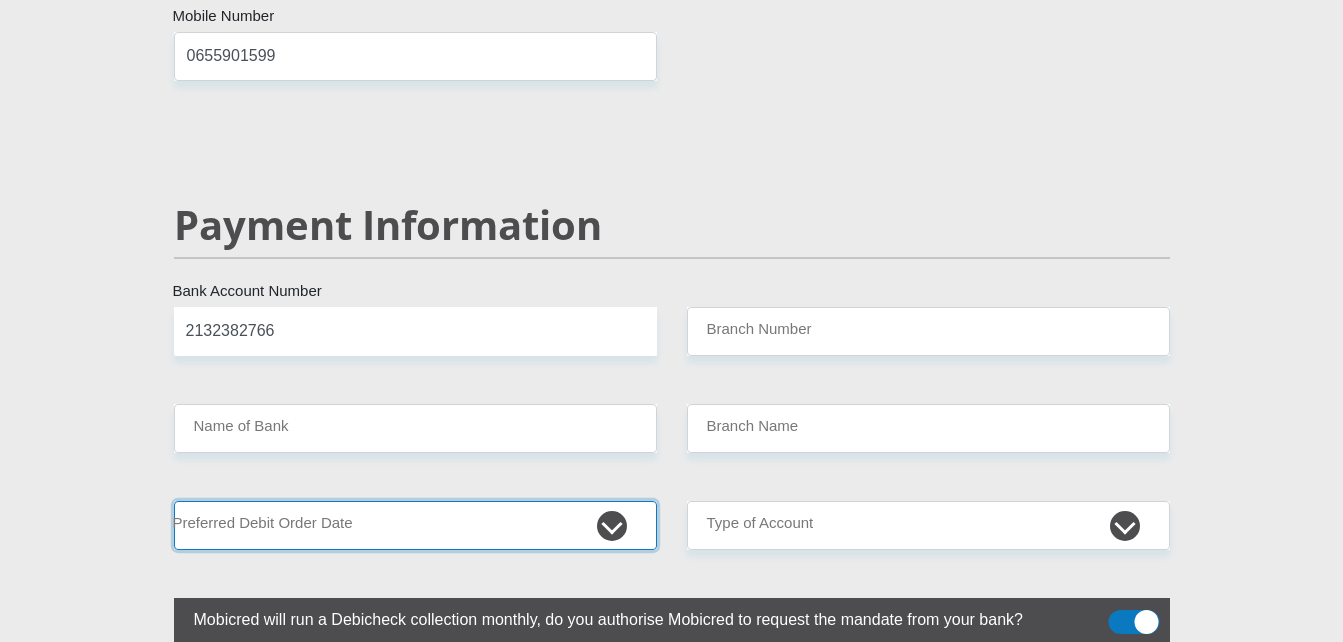 select on "30" 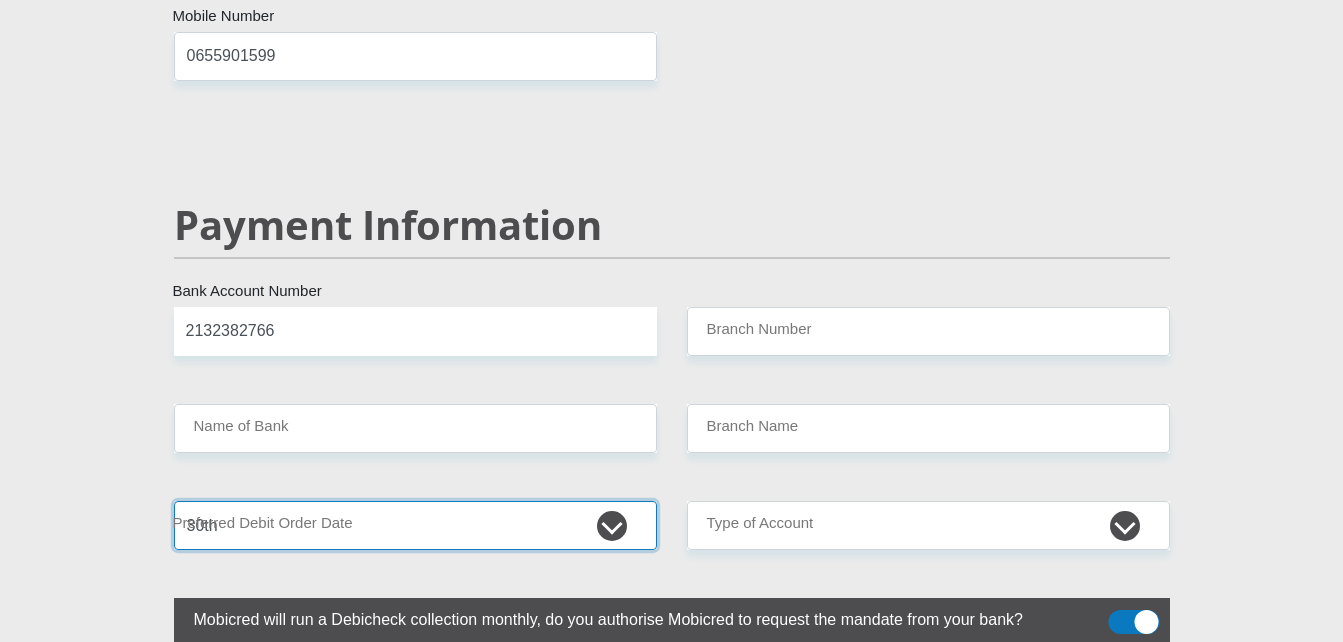 click on "1st
2nd
3rd
4th
5th
7th
18th
19th
20th
21st
22nd
23rd
24th
25th
26th
27th
28th
29th
30th" at bounding box center [415, 525] 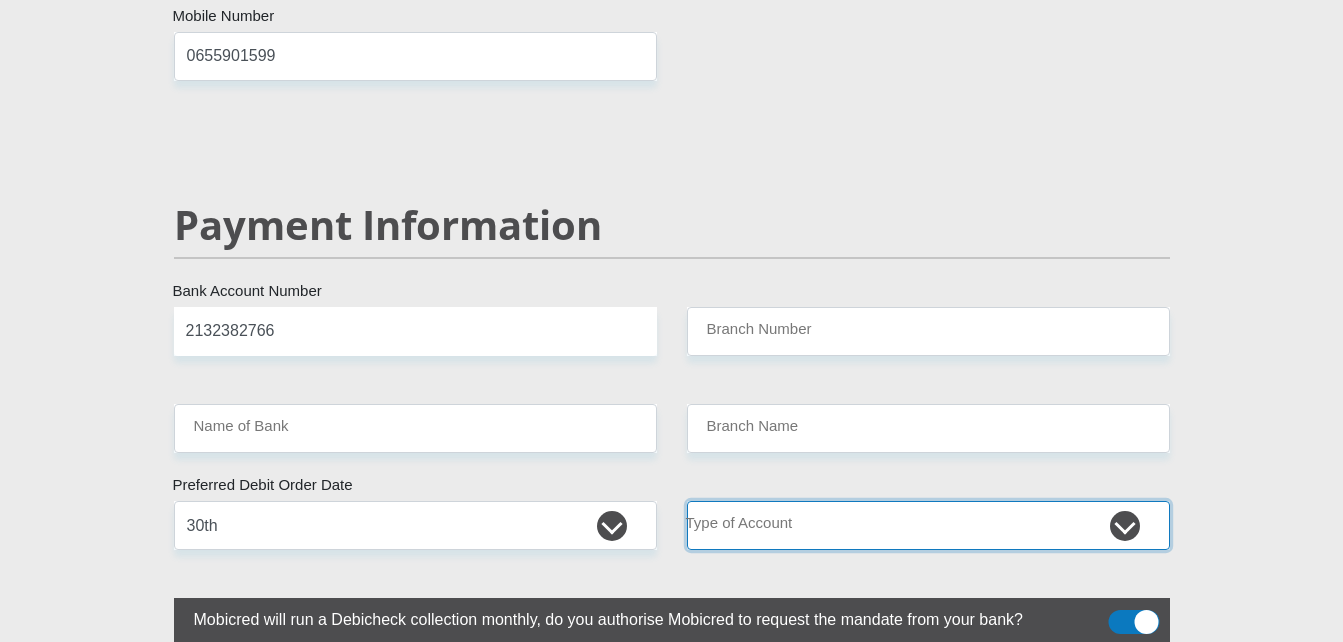 click on "Cheque
Savings" at bounding box center [928, 525] 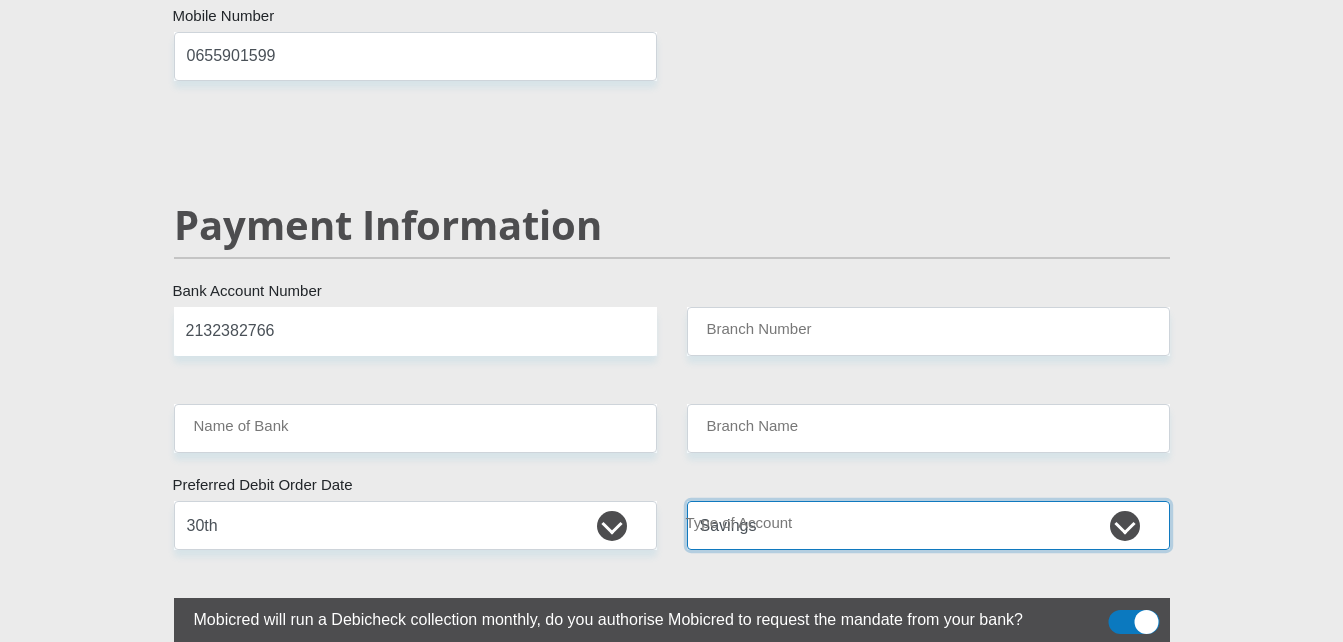 click on "Cheque
Savings" at bounding box center [928, 525] 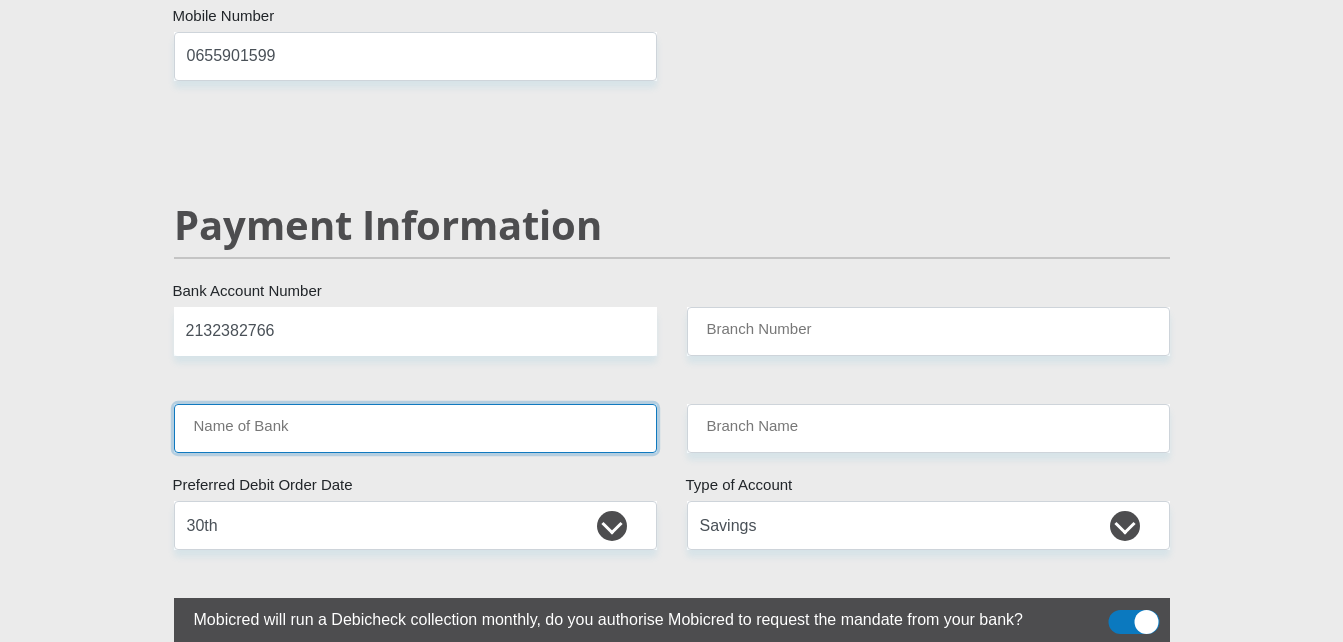 click on "Name of Bank" at bounding box center [415, 428] 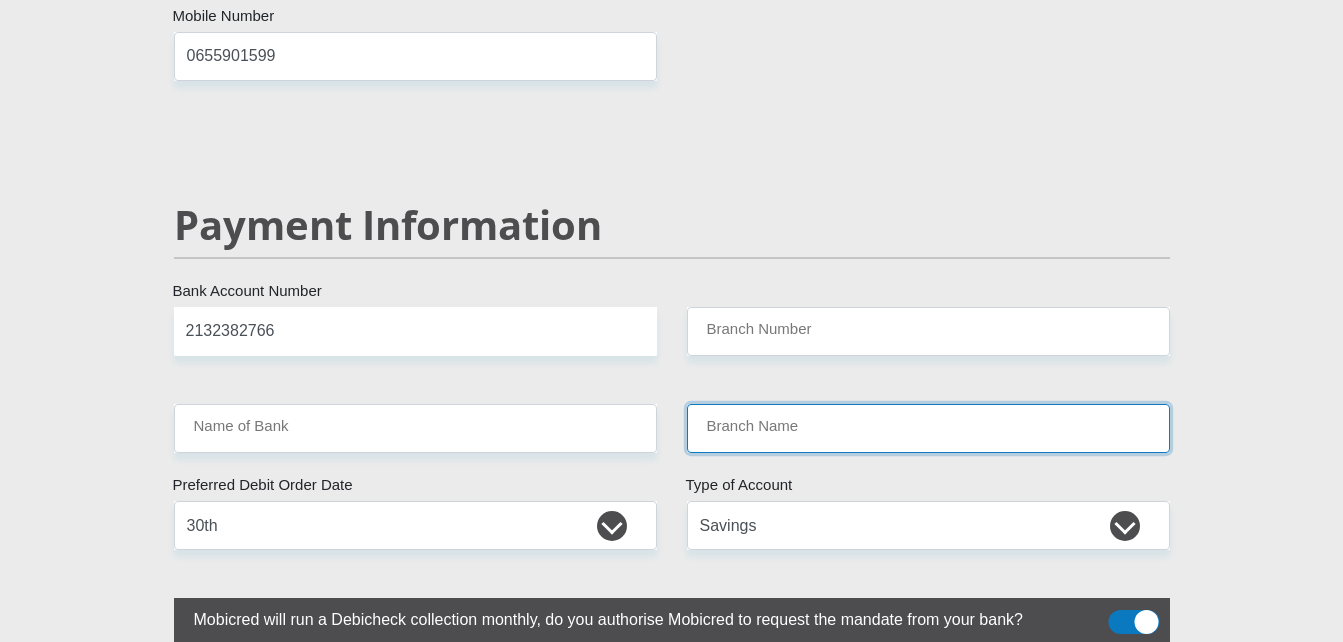 click on "Branch Name" at bounding box center (928, 428) 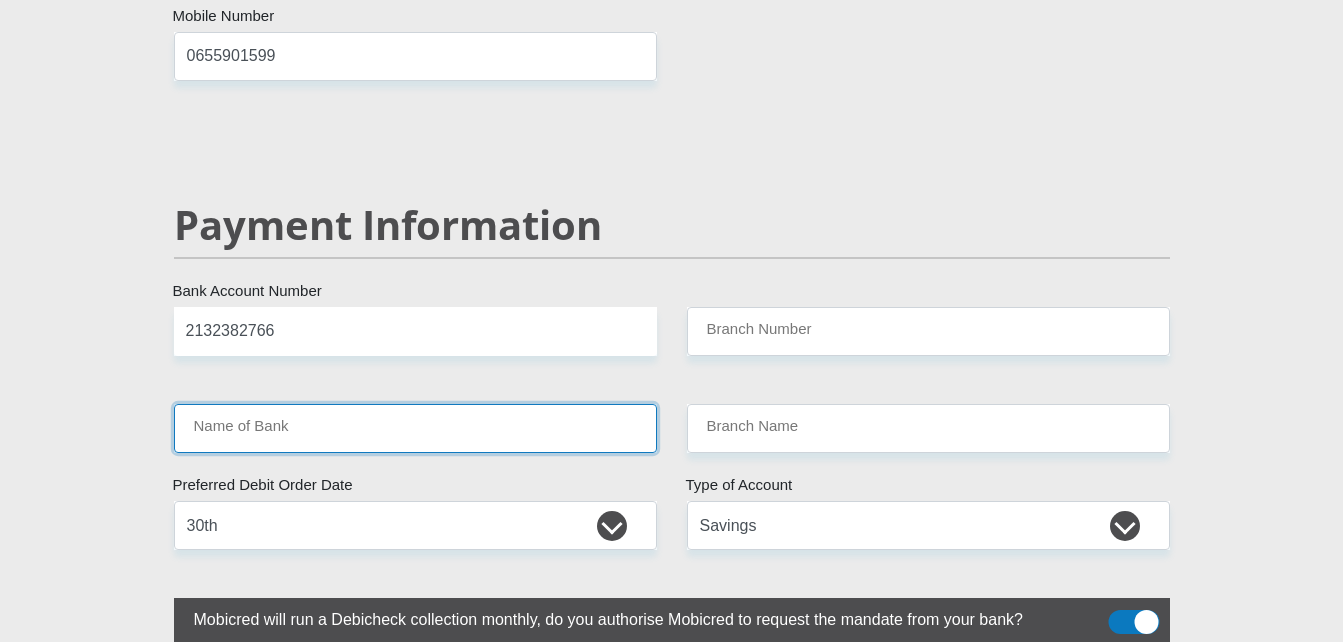 click on "Name of Bank" at bounding box center (415, 428) 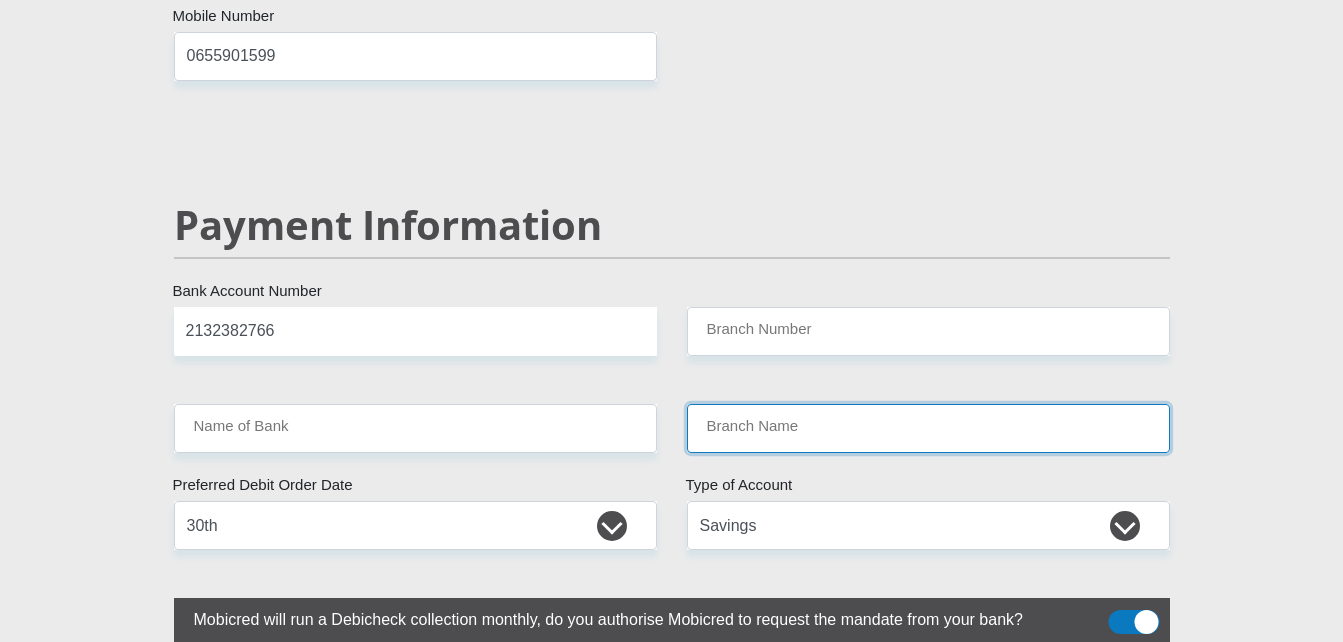 click on "Branch Name" at bounding box center [928, 428] 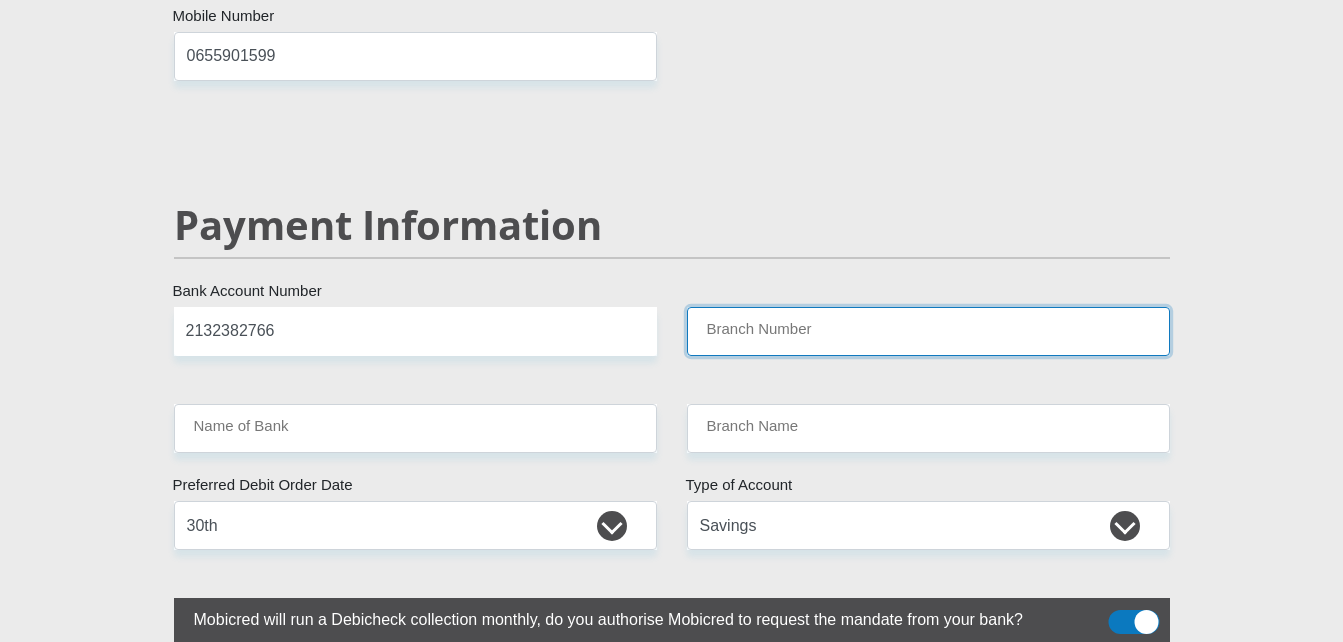 click on "Branch Number" at bounding box center (928, 331) 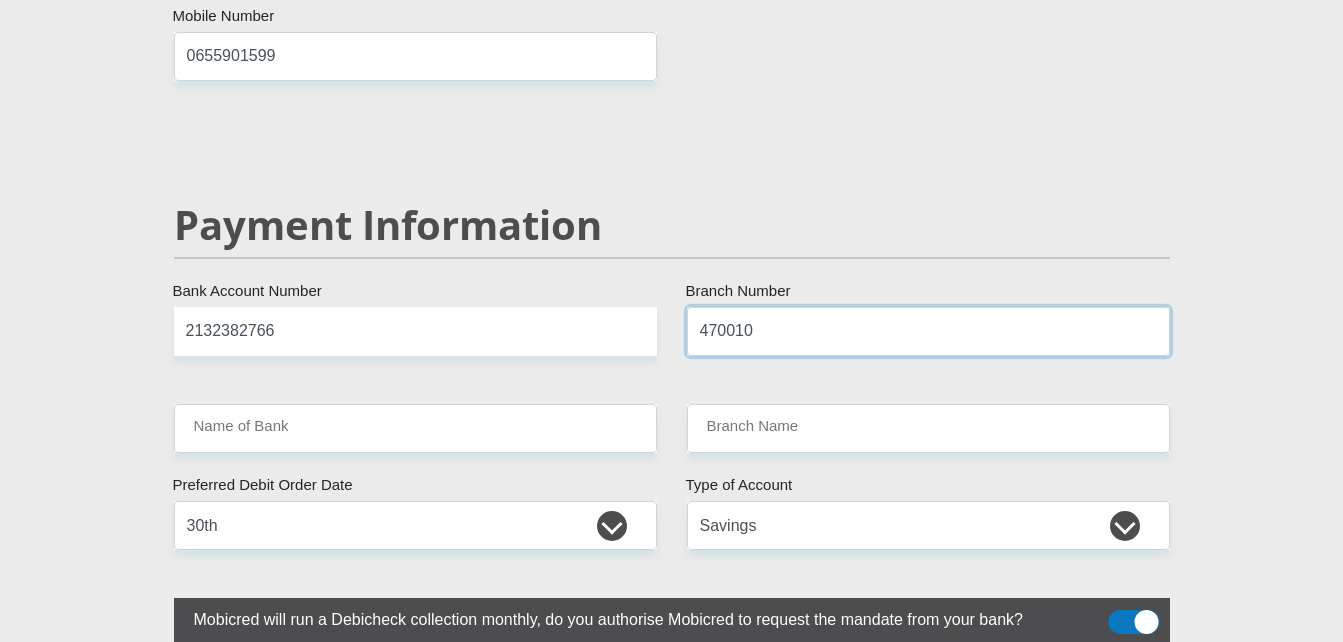 type on "470010" 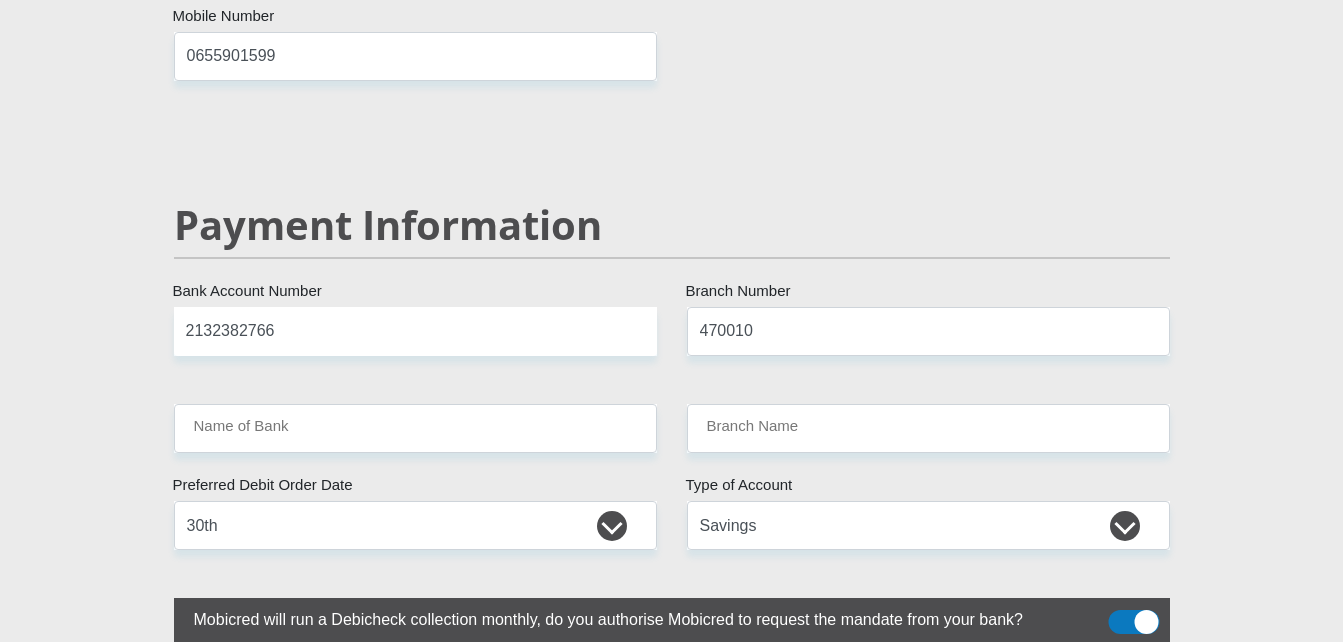 click on "Mr
Ms
Mrs
Dr
Other
Title
Adriaan
First Name
Boois
Surname
6010035184087
South African ID Number
Please input valid ID number
South Africa
Afghanistan
Aland Islands
Albania
Algeria
America Samoa
American Virgin Islands
Andorra
Angola
Anguilla
Antarctica
Antigua and Barbuda
Argentina" at bounding box center [672, -661] 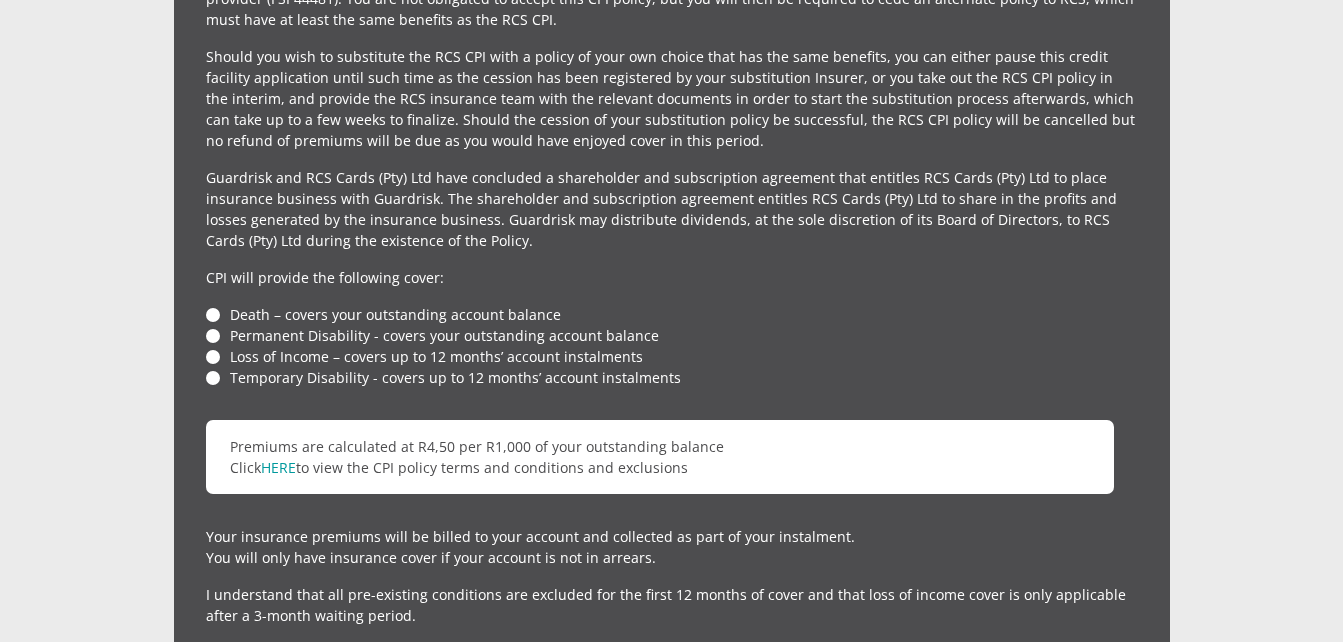 scroll, scrollTop: 4842, scrollLeft: 0, axis: vertical 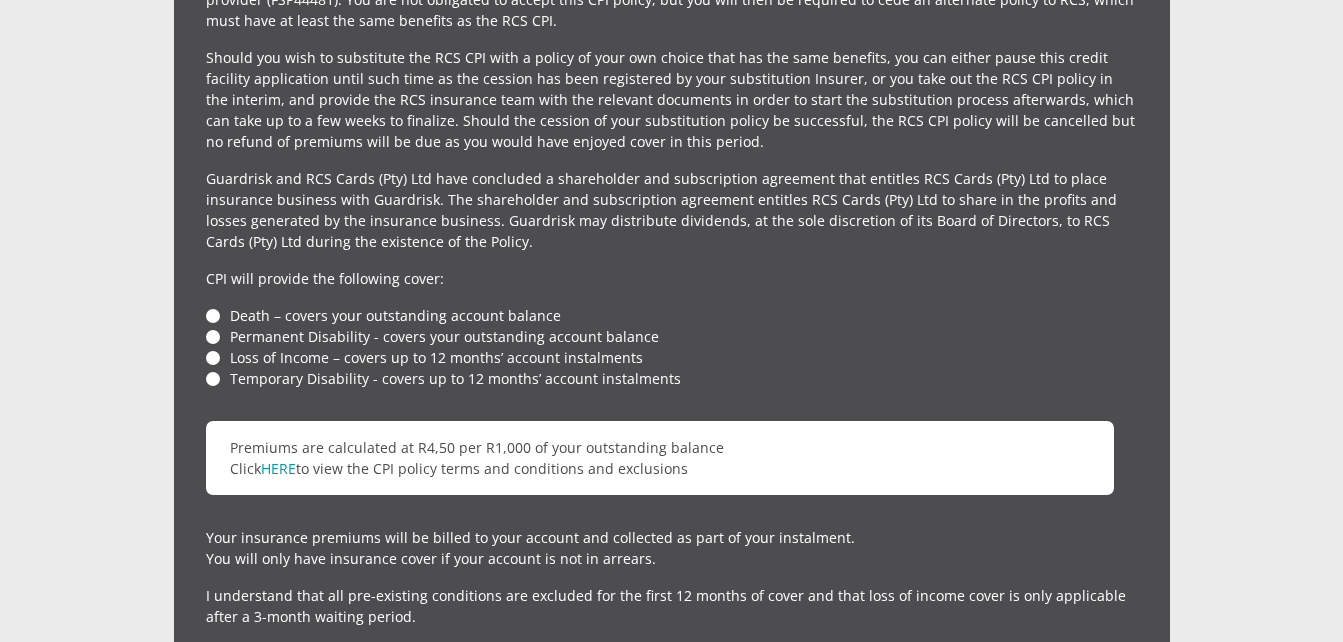 click on "Death – covers your outstanding account balance" at bounding box center (672, 315) 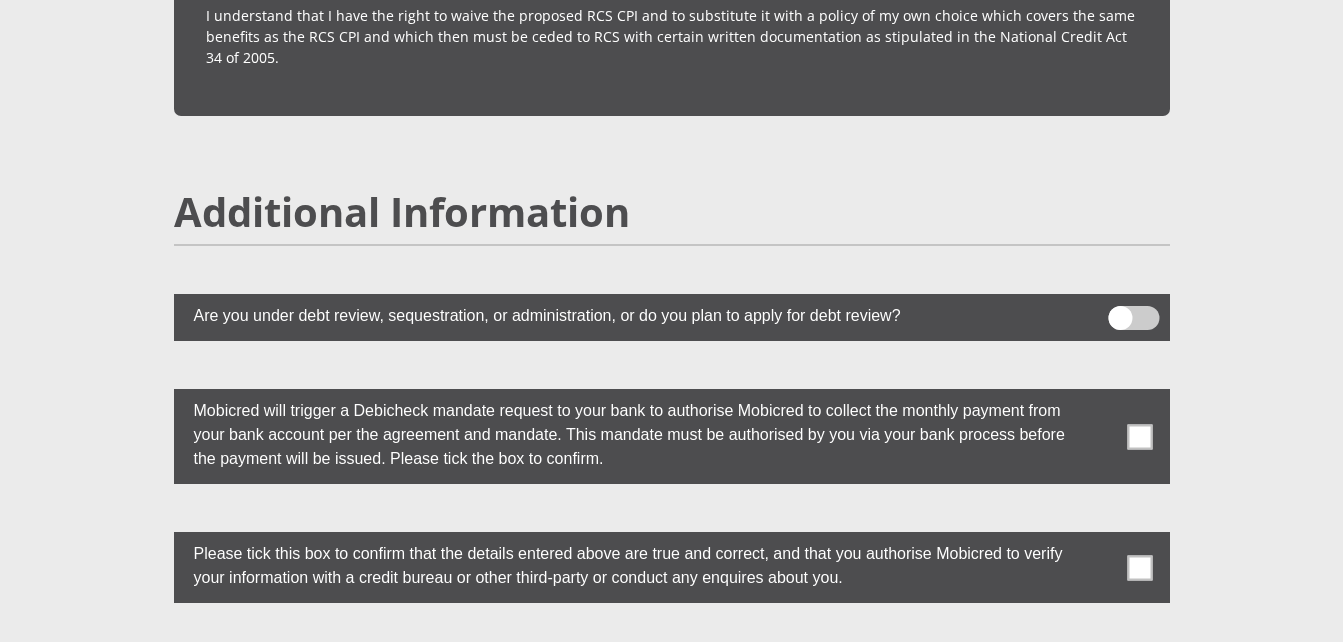 scroll, scrollTop: 5481, scrollLeft: 0, axis: vertical 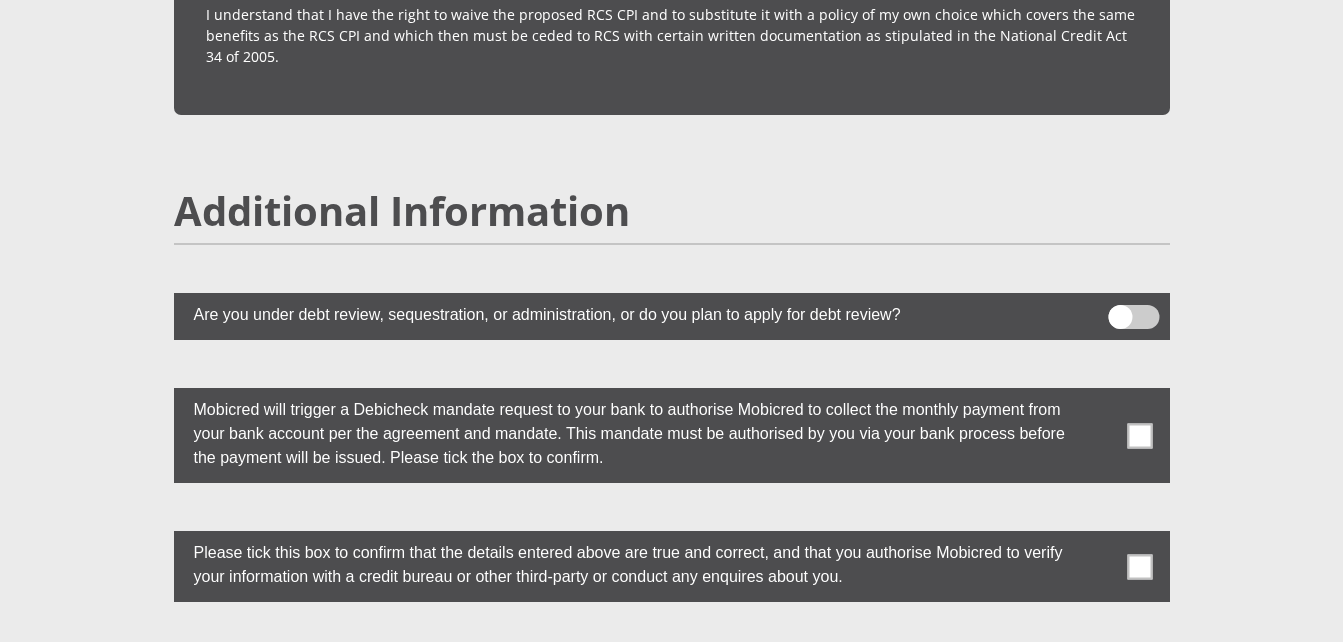 click at bounding box center (1139, 435) 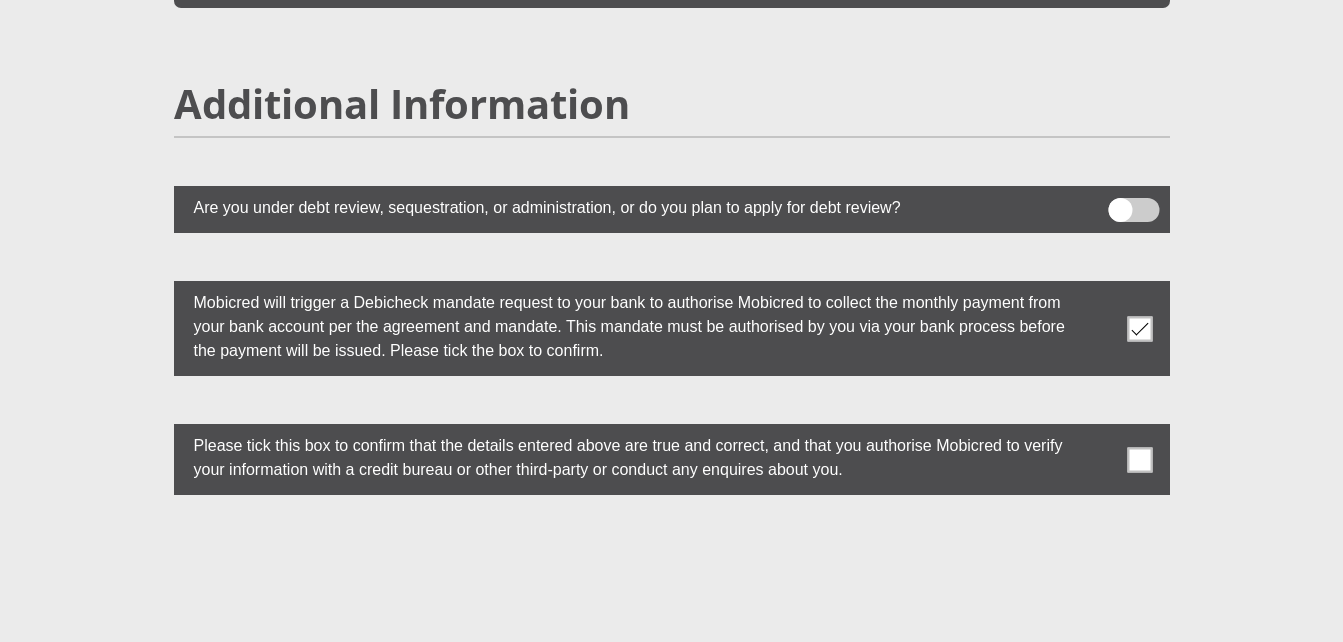 scroll, scrollTop: 5589, scrollLeft: 0, axis: vertical 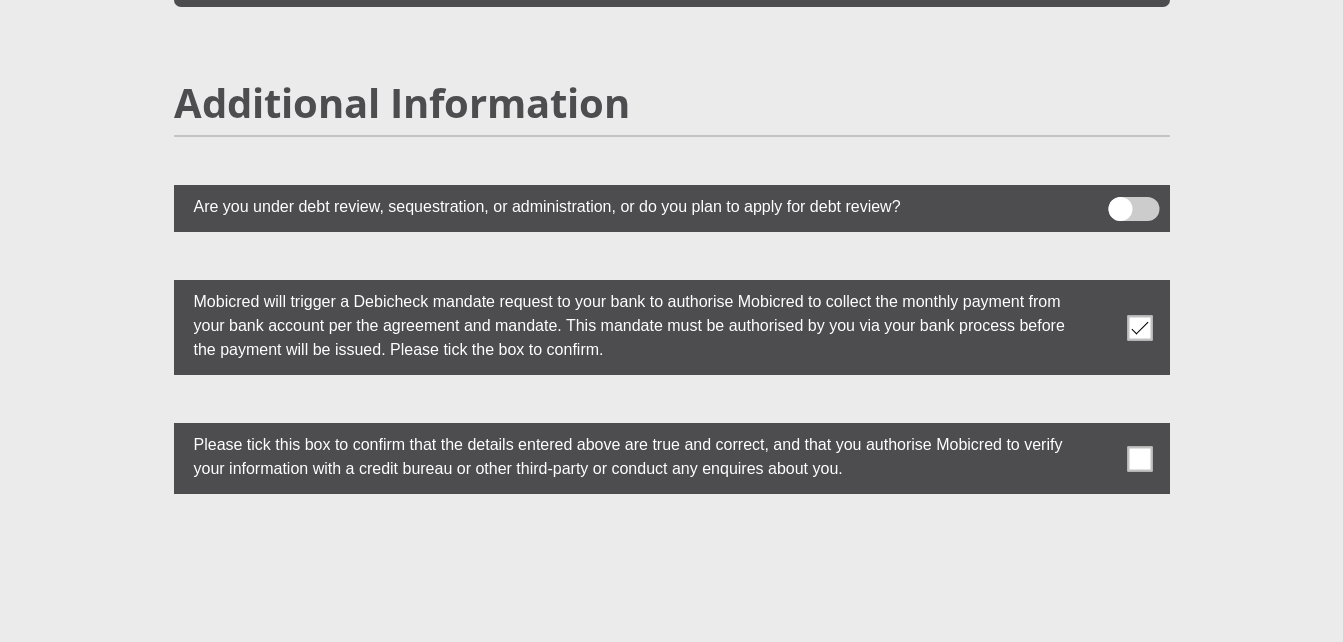 click at bounding box center [1139, 458] 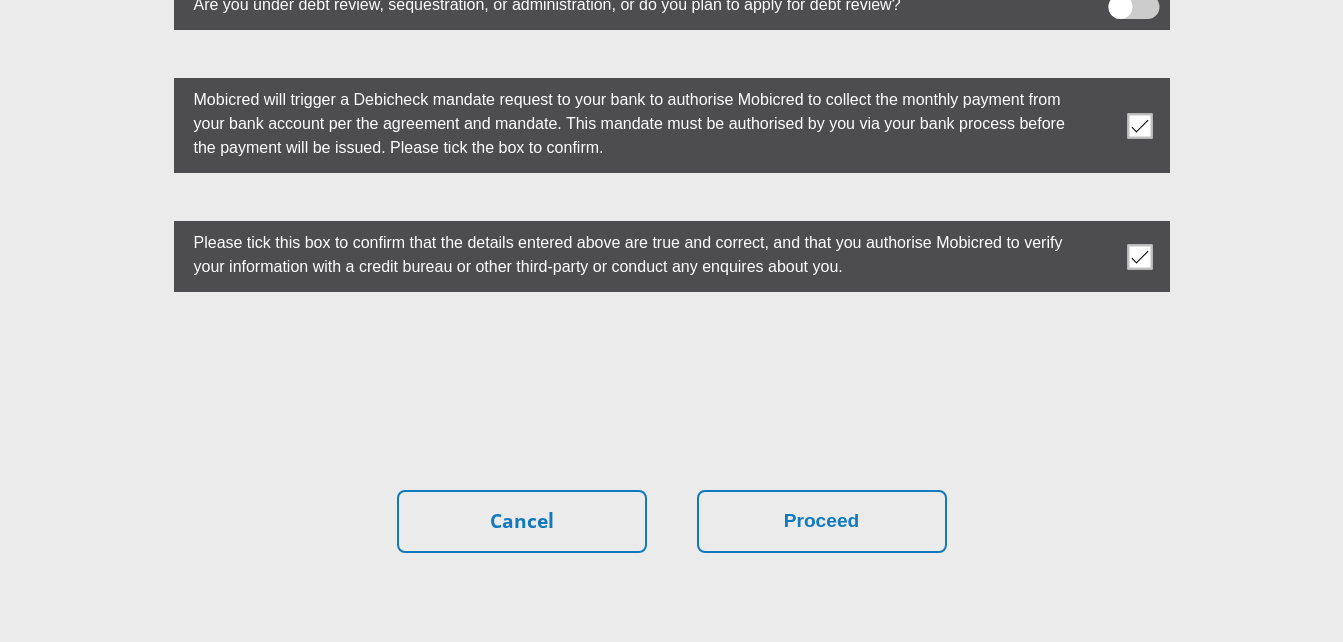 scroll, scrollTop: 5793, scrollLeft: 0, axis: vertical 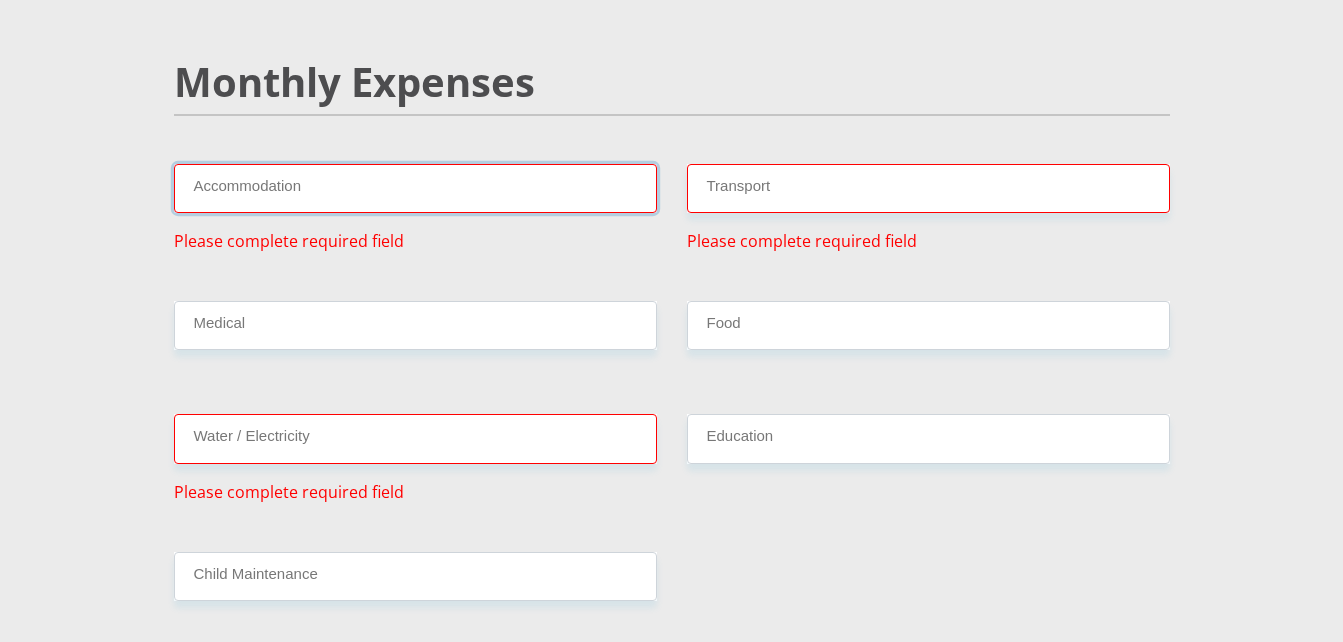 click on "Accommodation" at bounding box center (415, 188) 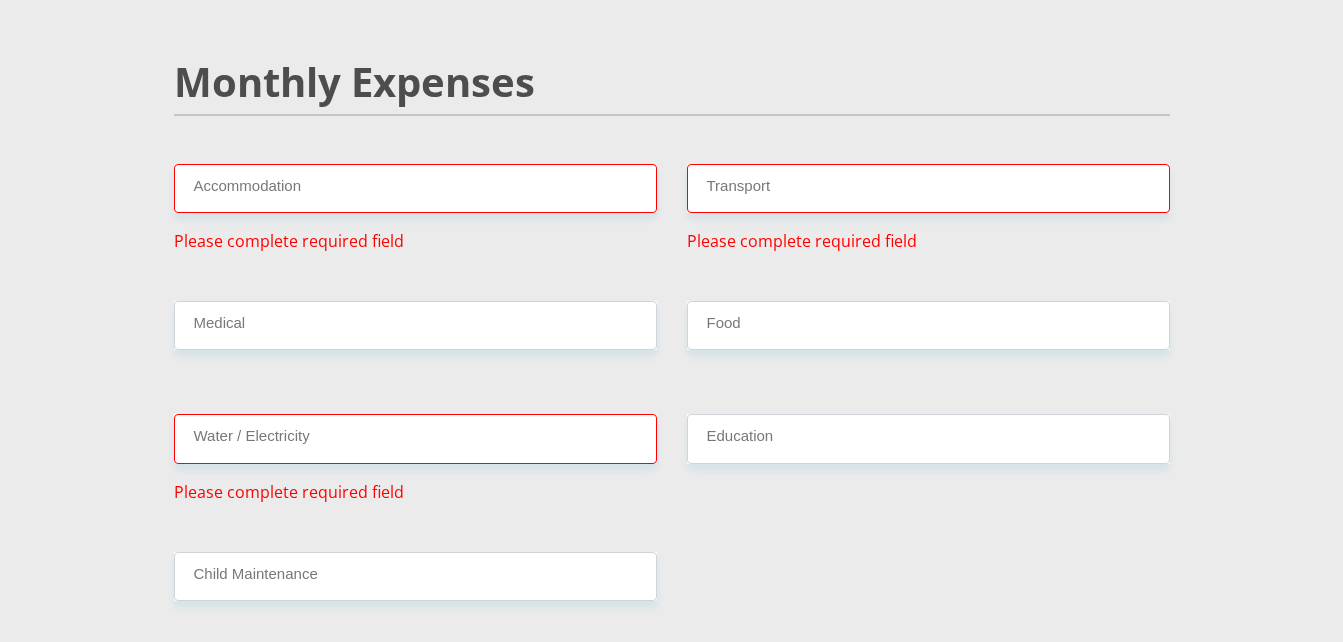 click on "Mr
Ms
Mrs
Dr
Other
Title
Adriaan
First Name
Boois
Surname
6010035184087
South African ID Number
Please input valid ID number
South Africa
Afghanistan
Aland Islands
Albania
Algeria
America Samoa
American Virgin Islands
Andorra
Angola
Anguilla
Antarctica
Antigua and Barbuda
Argentina" at bounding box center [672, 808] 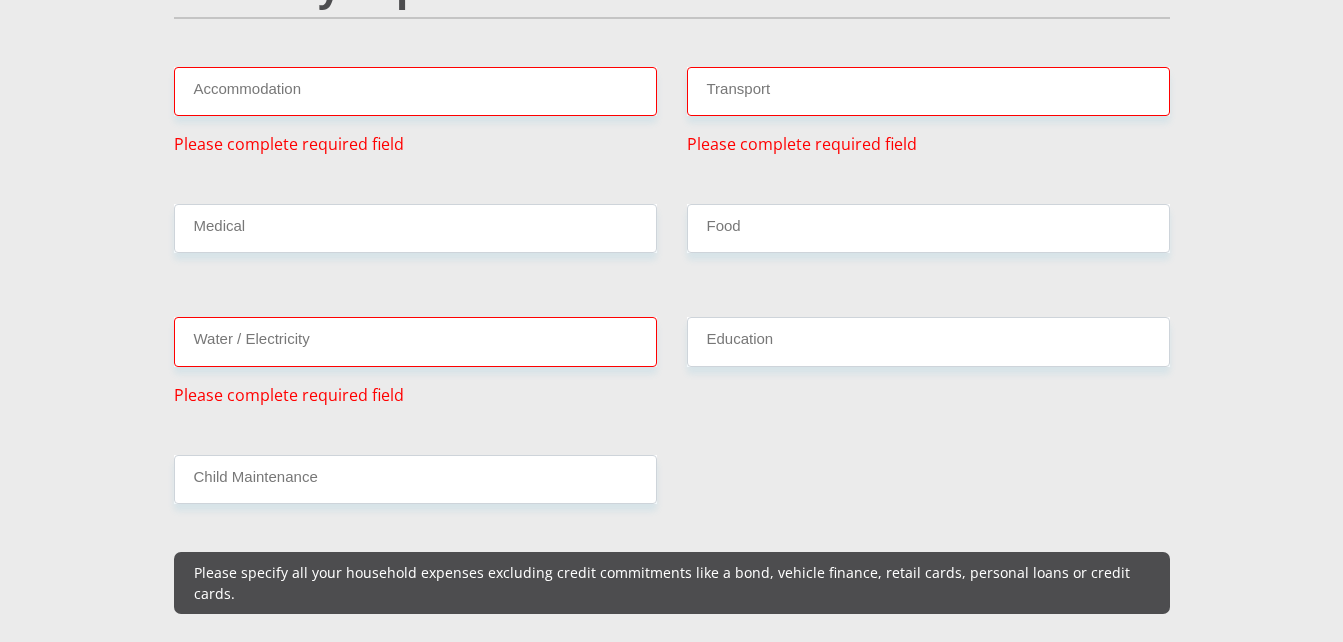 scroll, scrollTop: 2563, scrollLeft: 0, axis: vertical 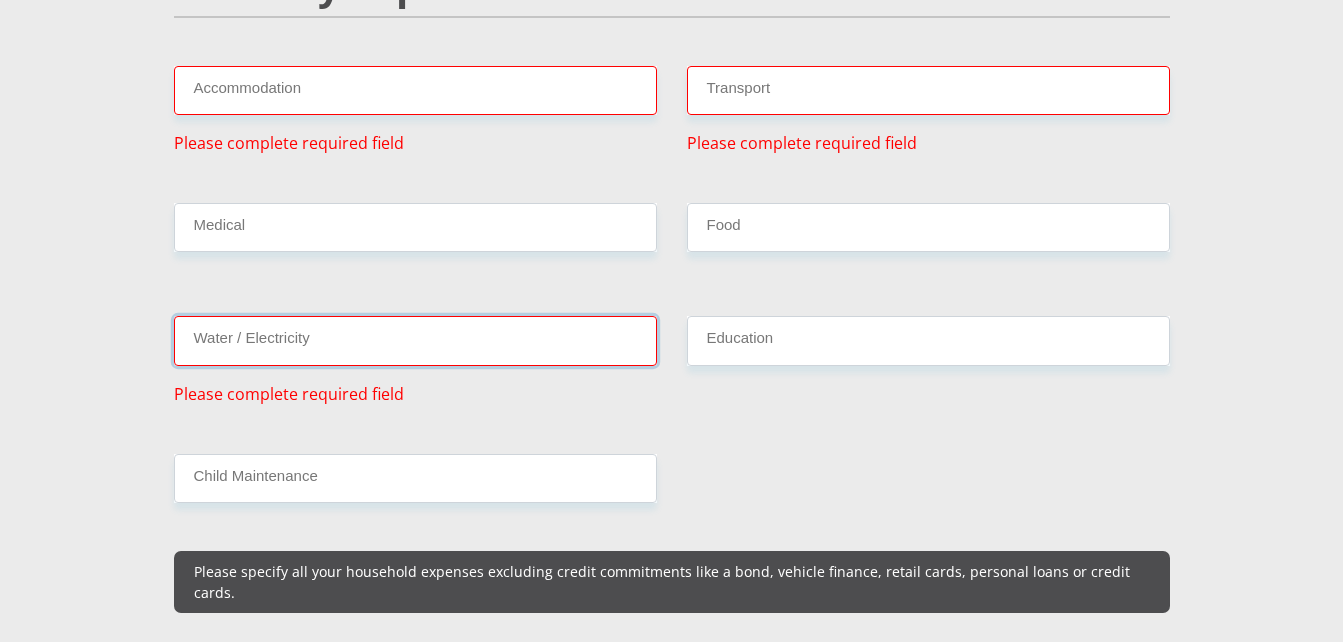 click on "Water / Electricity" at bounding box center (415, 340) 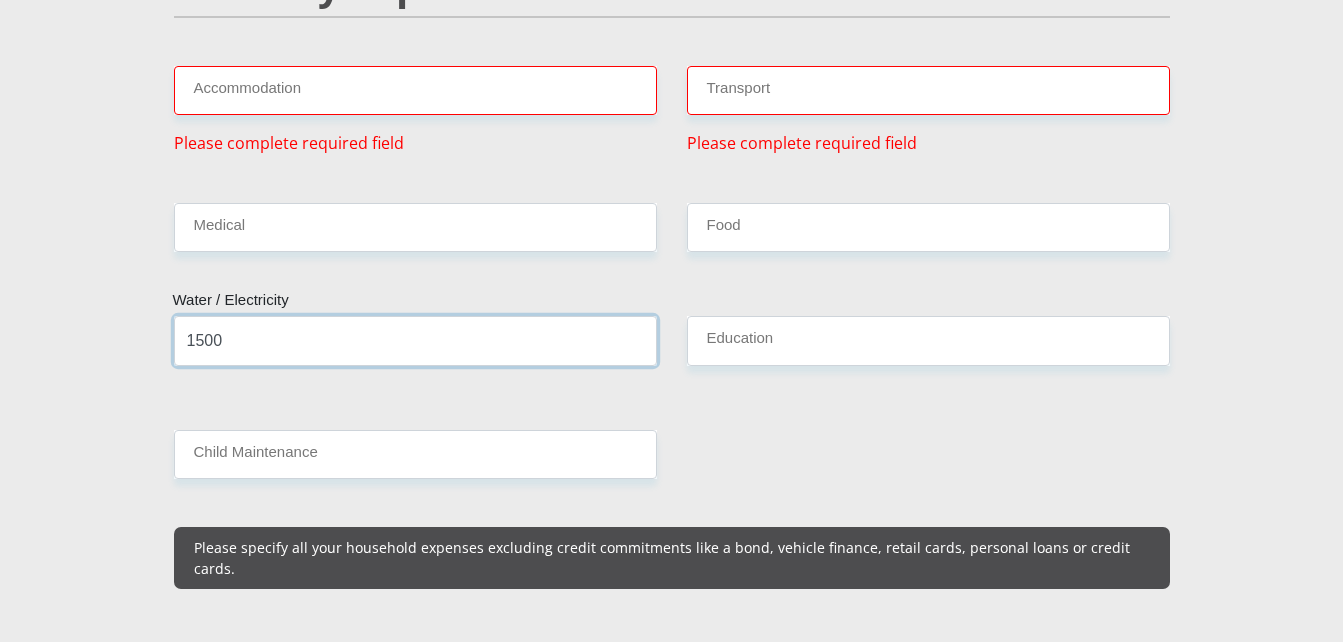 type on "1500" 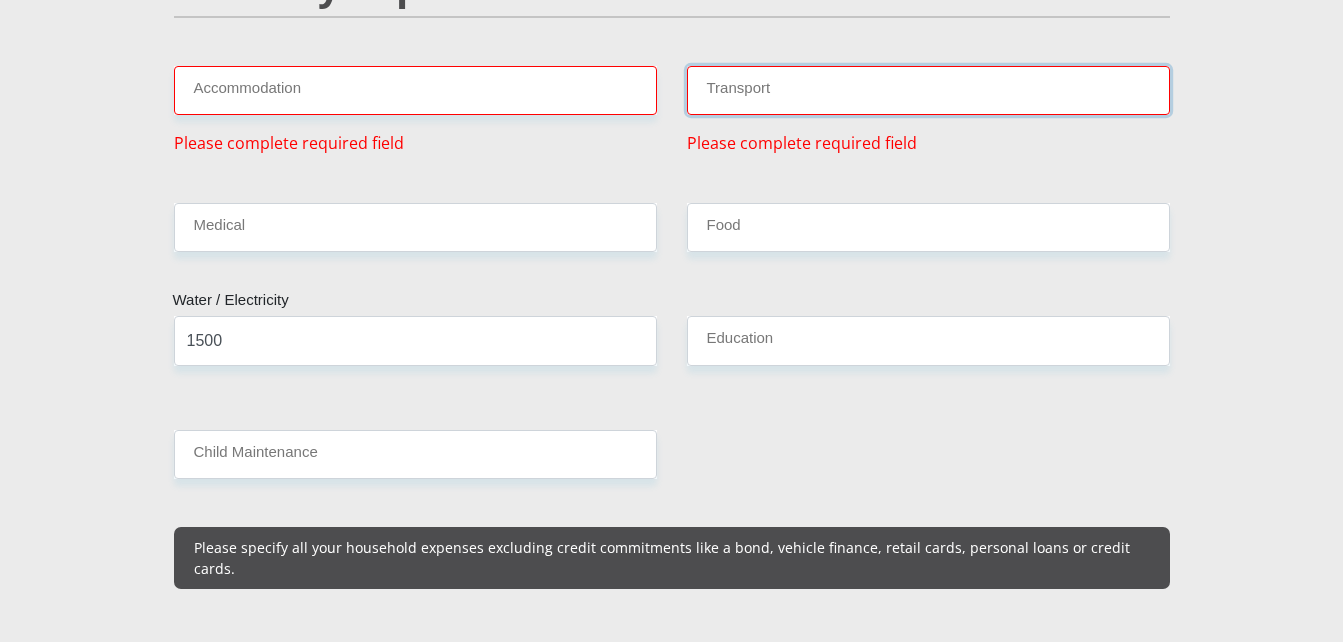 click on "Transport" at bounding box center (928, 90) 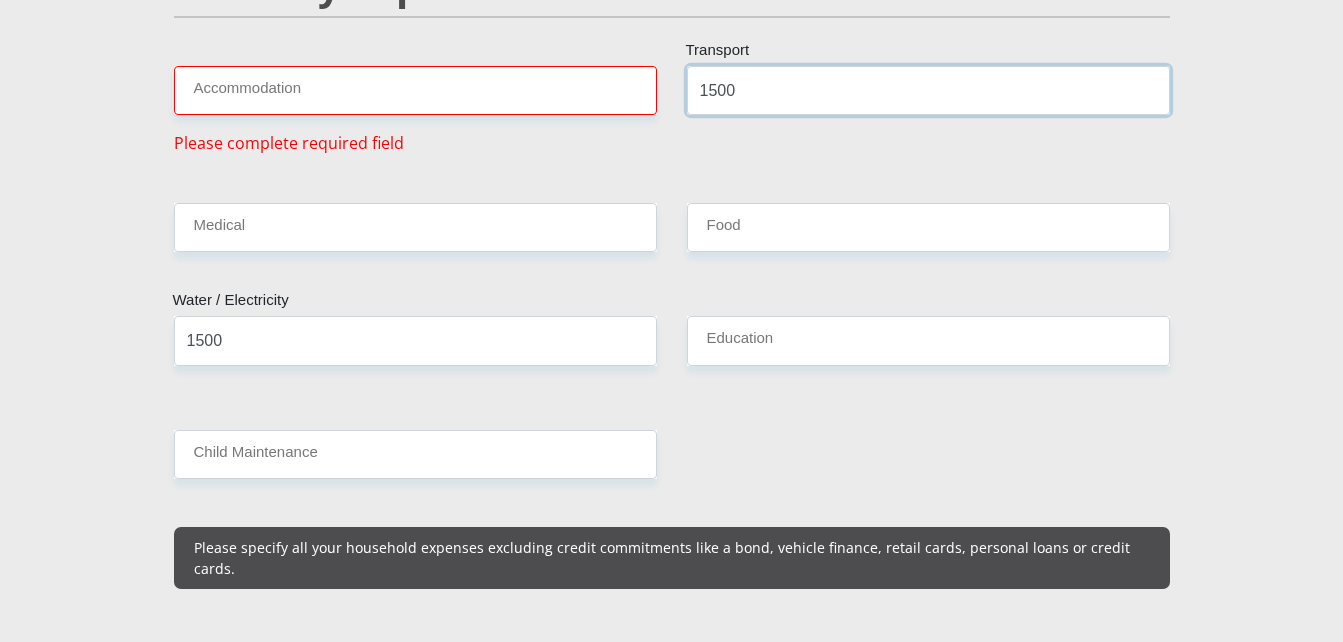 type on "1500" 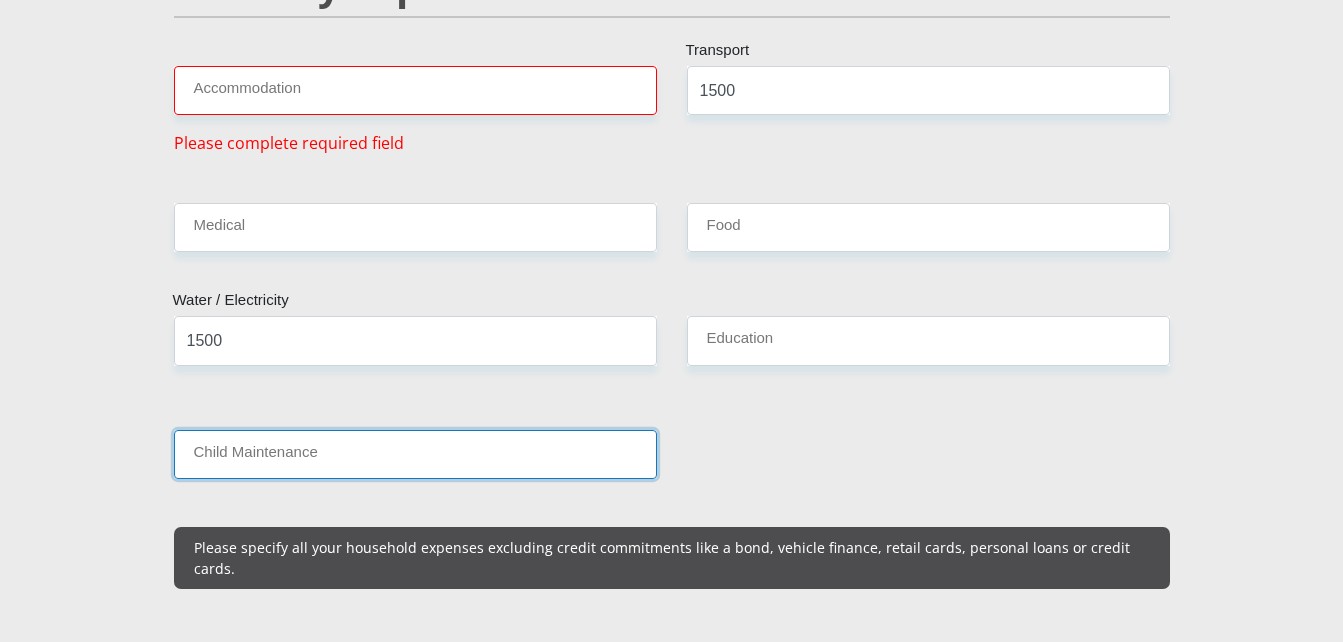 click on "Child Maintenance" at bounding box center [415, 454] 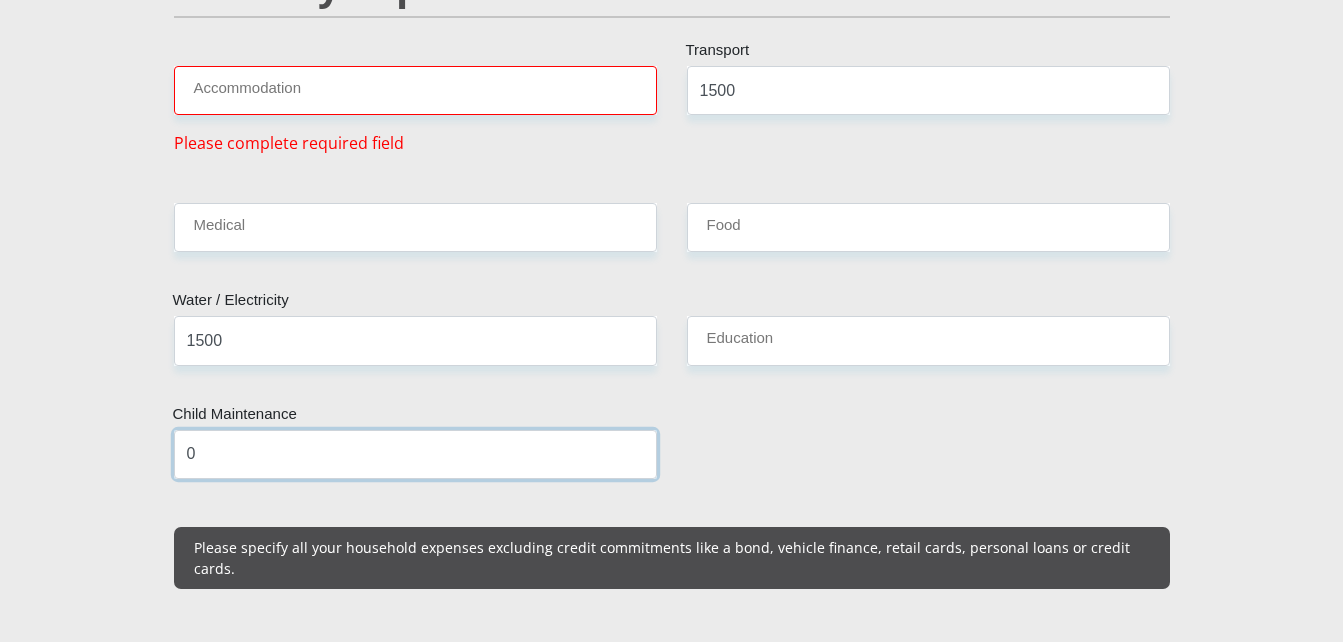 type on "0" 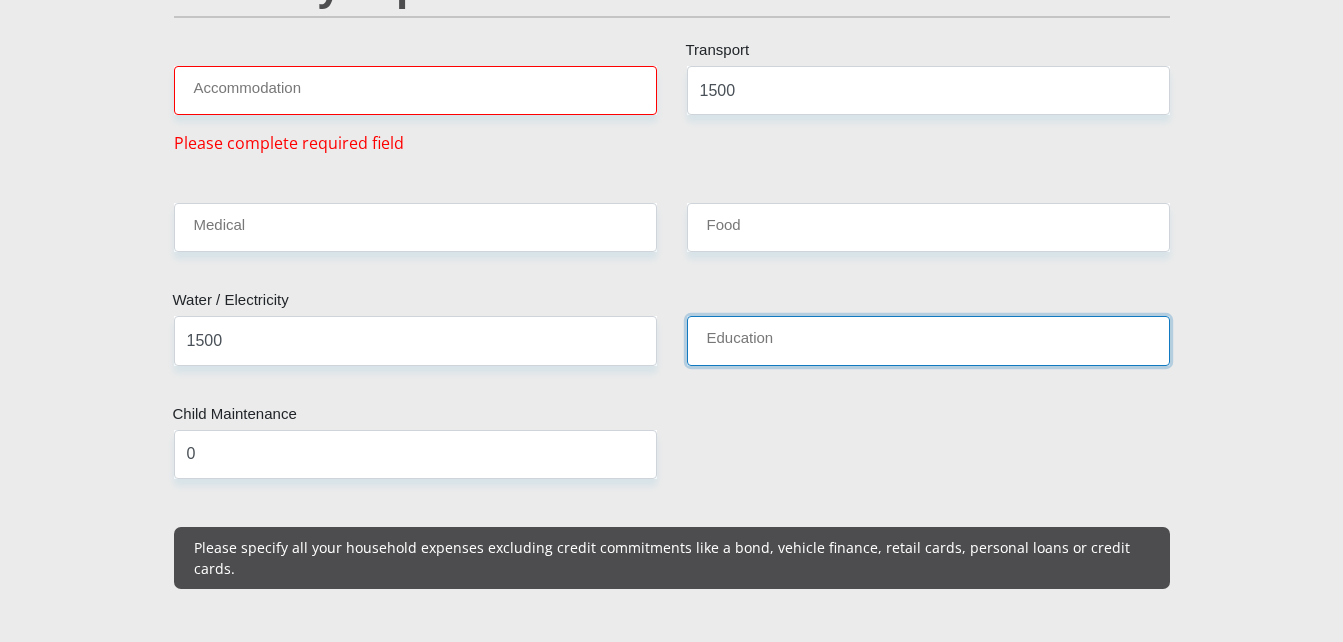 click on "Education" at bounding box center (928, 340) 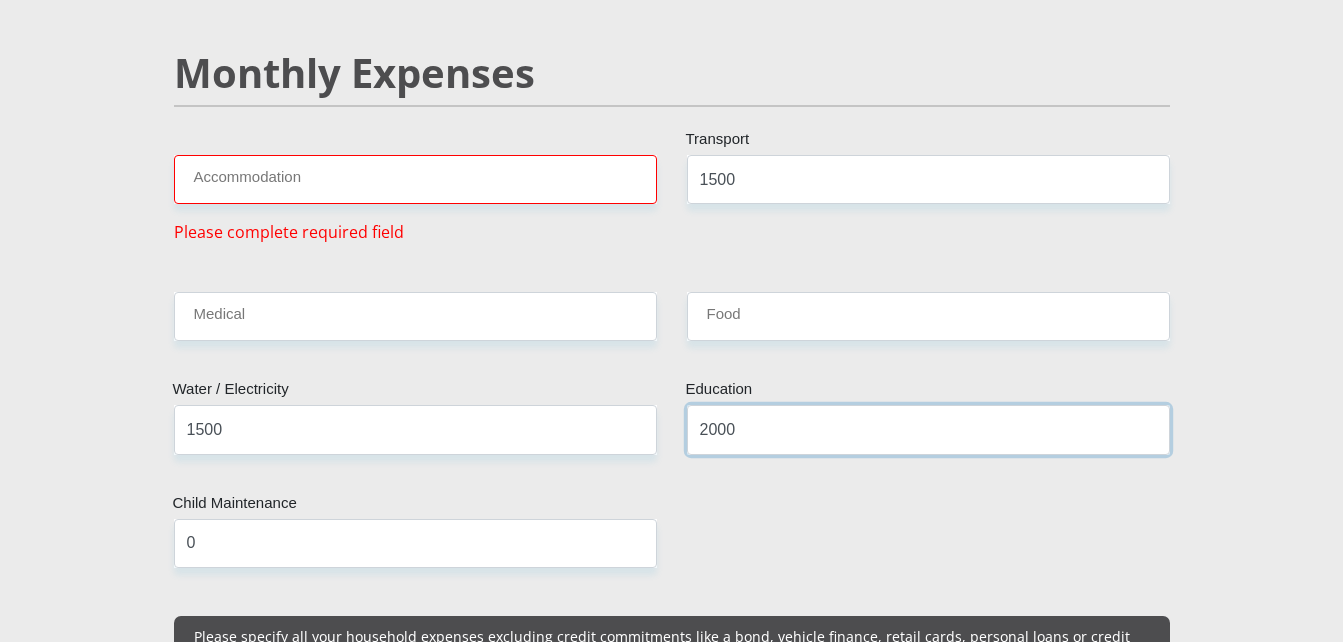 scroll, scrollTop: 2472, scrollLeft: 0, axis: vertical 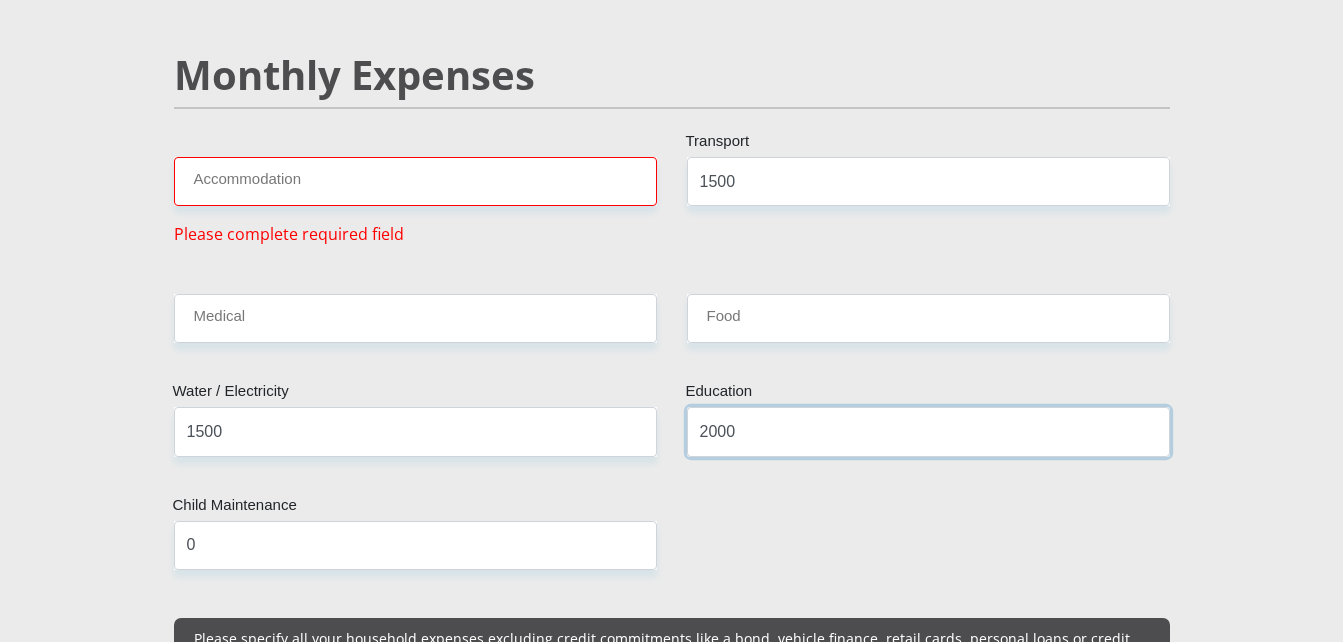 type on "2000" 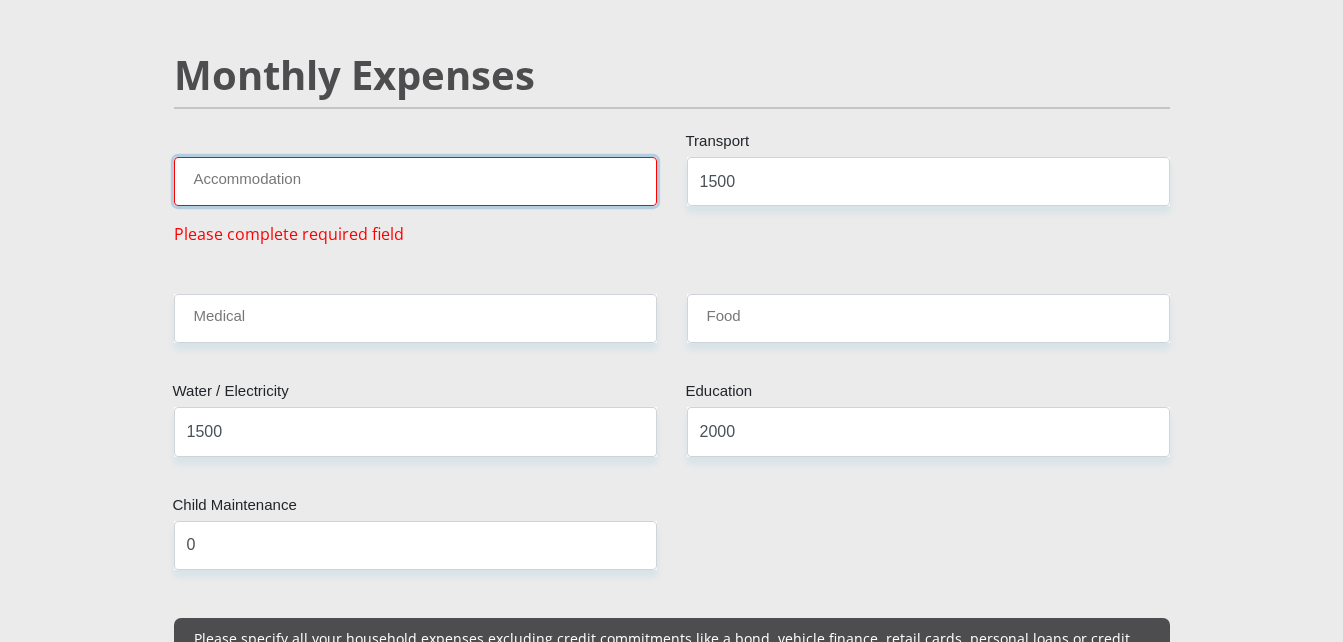 click on "Accommodation" at bounding box center (415, 181) 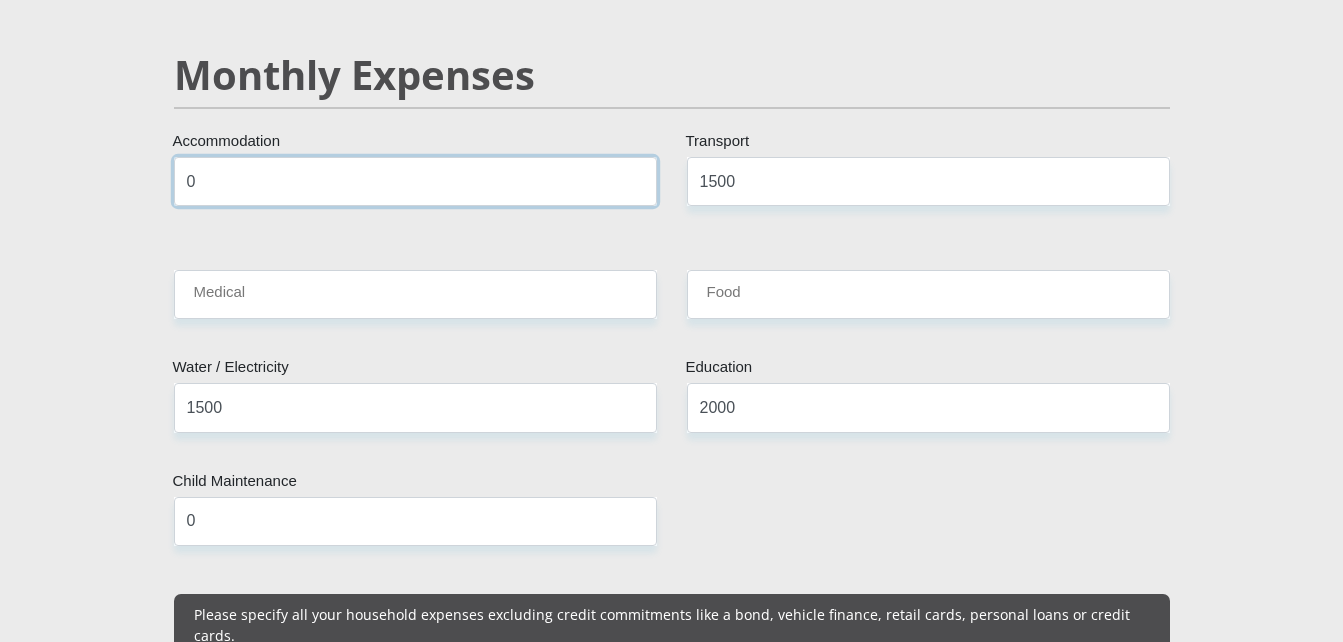 type on "0" 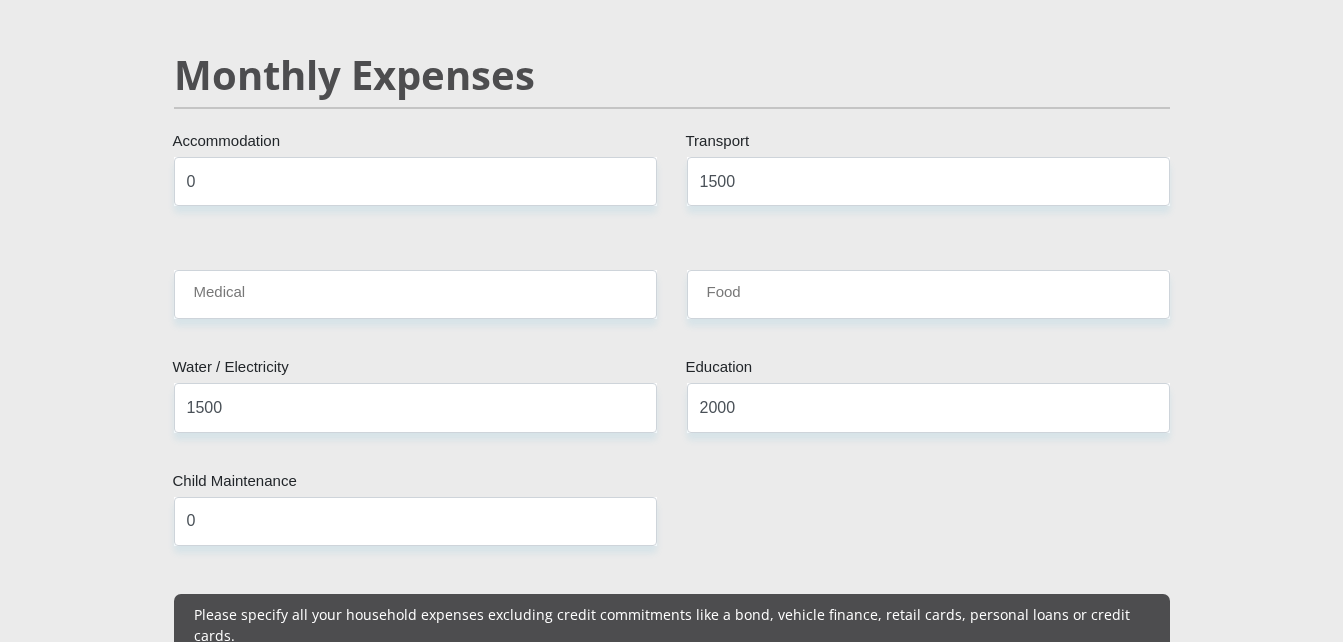 click on "Mr
Ms
Mrs
Dr
Other
Title
Adriaan
First Name
Boois
Surname
6010035184087
South African ID Number
Please input valid ID number
South Africa
Afghanistan
Aland Islands
Albania
Algeria
America Samoa
American Virgin Islands
Andorra
Angola
Anguilla
Antarctica
Antigua and Barbuda
Argentina" at bounding box center [672, 777] 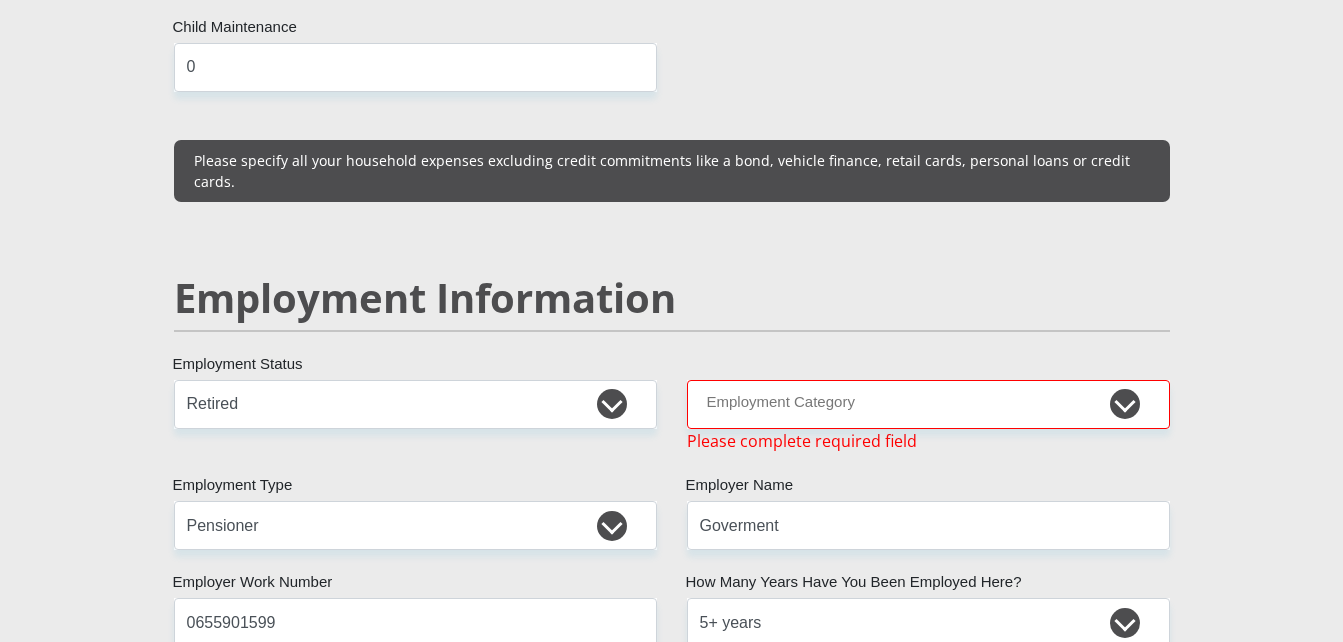 scroll, scrollTop: 2927, scrollLeft: 0, axis: vertical 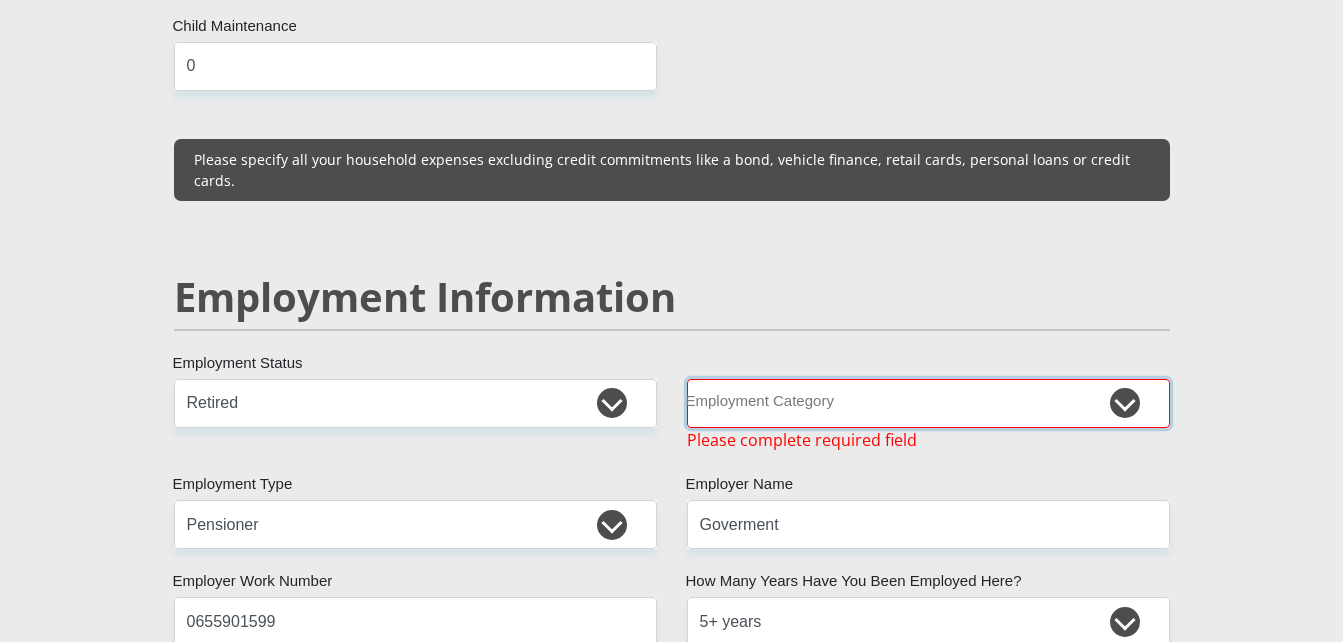 click on "AGRICULTURE
ALCOHOL & TOBACCO
CONSTRUCTION MATERIALS
METALLURGY
EQUIPMENT FOR RENEWABLE ENERGY
SPECIALIZED CONTRACTORS
CAR
GAMING (INCL. INTERNET
OTHER WHOLESALE
UNLICENSED PHARMACEUTICALS
CURRENCY EXCHANGE HOUSES
OTHER FINANCIAL INSTITUTIONS & INSURANCE
REAL ESTATE AGENTS
OIL & GAS
OTHER MATERIALS (E.G. IRON ORE)
PRECIOUS STONES & PRECIOUS METALS
POLITICAL ORGANIZATIONS
RELIGIOUS ORGANIZATIONS(NOT SECTS)
ACTI. HAVING BUSINESS DEAL WITH PUBLIC ADMINISTRATION
LAUNDROMATS" at bounding box center [928, 403] 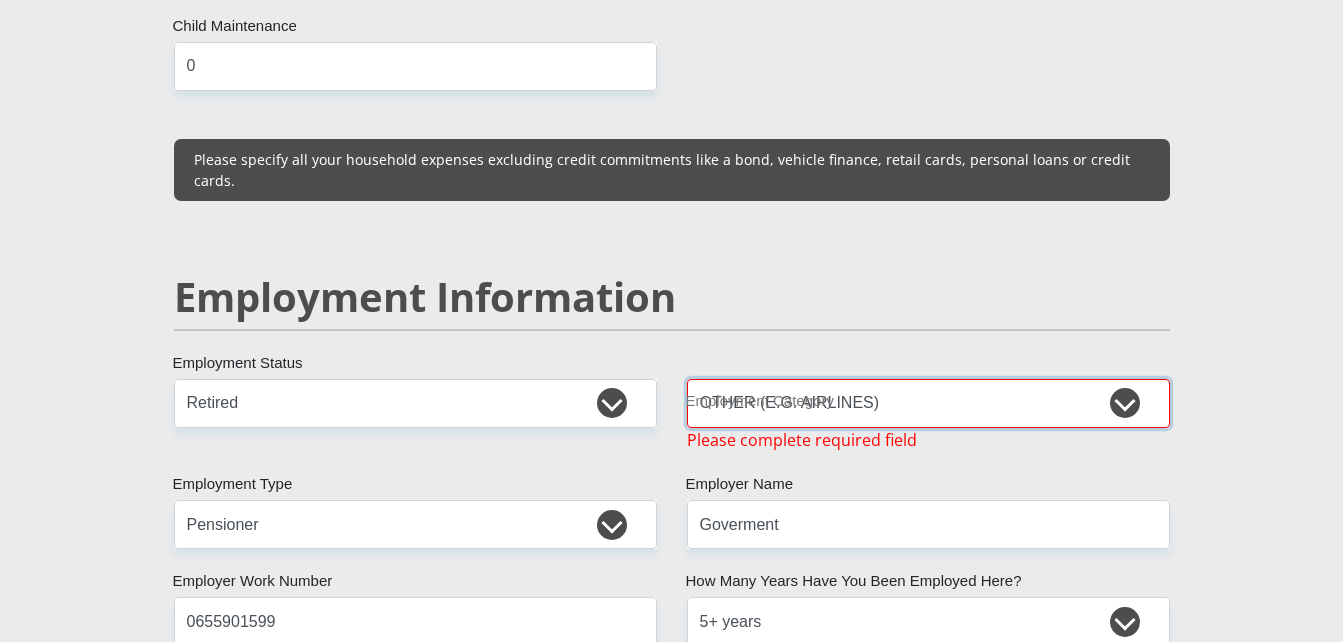 click on "AGRICULTURE
ALCOHOL & TOBACCO
CONSTRUCTION MATERIALS
METALLURGY
EQUIPMENT FOR RENEWABLE ENERGY
SPECIALIZED CONTRACTORS
CAR
GAMING (INCL. INTERNET
OTHER WHOLESALE
UNLICENSED PHARMACEUTICALS
CURRENCY EXCHANGE HOUSES
OTHER FINANCIAL INSTITUTIONS & INSURANCE
REAL ESTATE AGENTS
OIL & GAS
OTHER MATERIALS (E.G. IRON ORE)
PRECIOUS STONES & PRECIOUS METALS
POLITICAL ORGANIZATIONS
RELIGIOUS ORGANIZATIONS(NOT SECTS)
ACTI. HAVING BUSINESS DEAL WITH PUBLIC ADMINISTRATION
LAUNDROMATS" at bounding box center (928, 403) 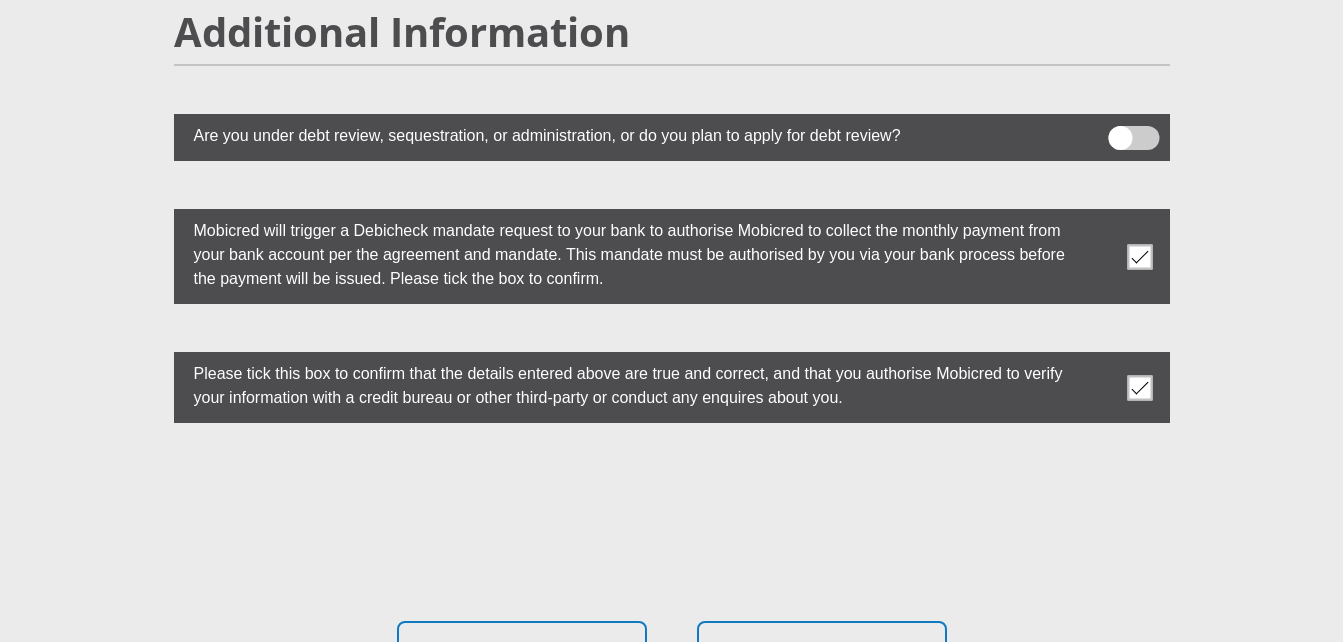 scroll, scrollTop: 5819, scrollLeft: 0, axis: vertical 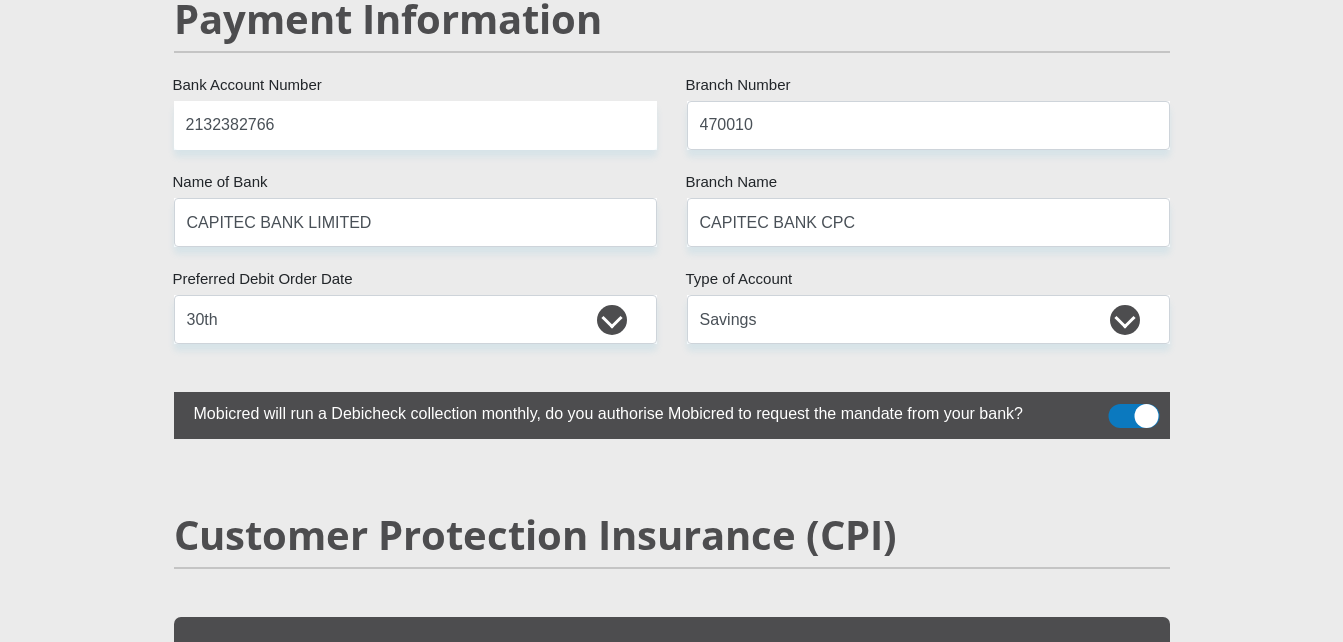 click at bounding box center (1133, 416) 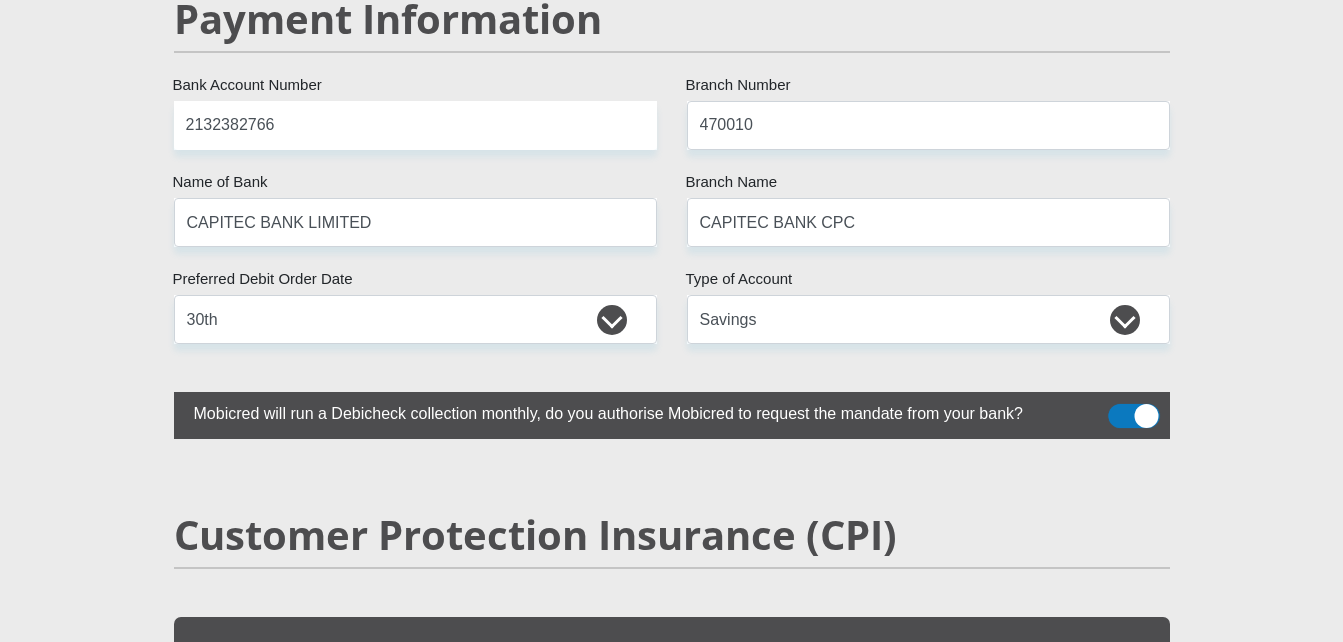 click at bounding box center [1120, 409] 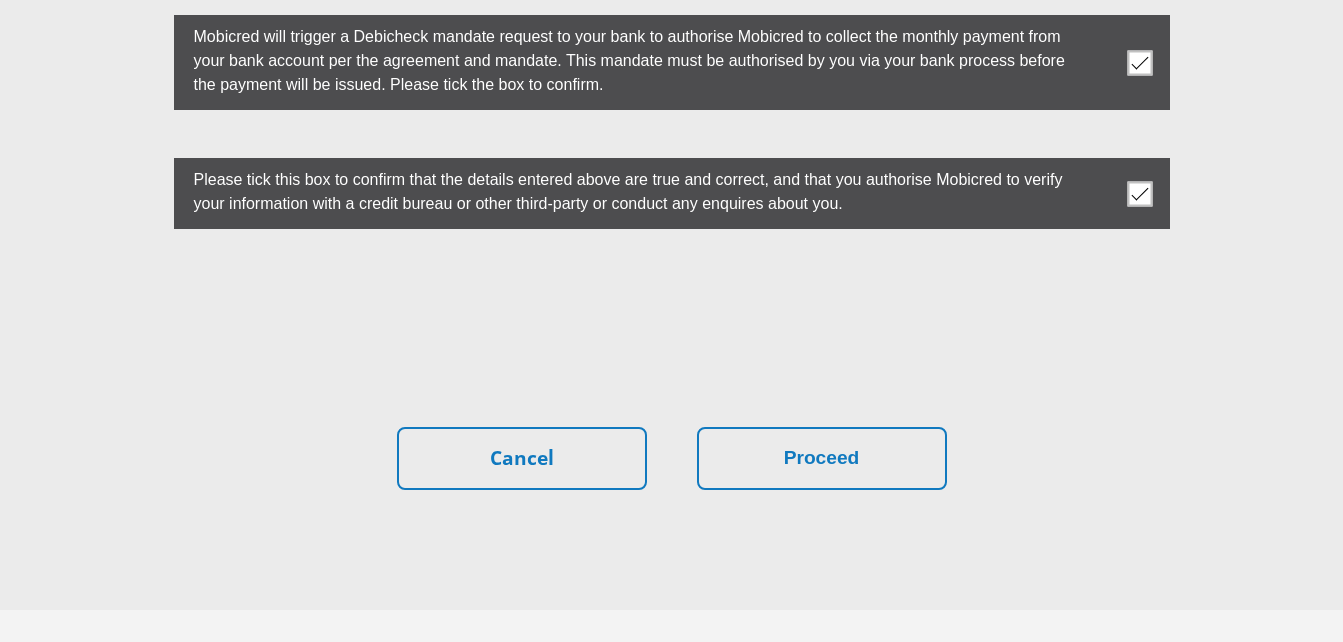 scroll, scrollTop: 5819, scrollLeft: 0, axis: vertical 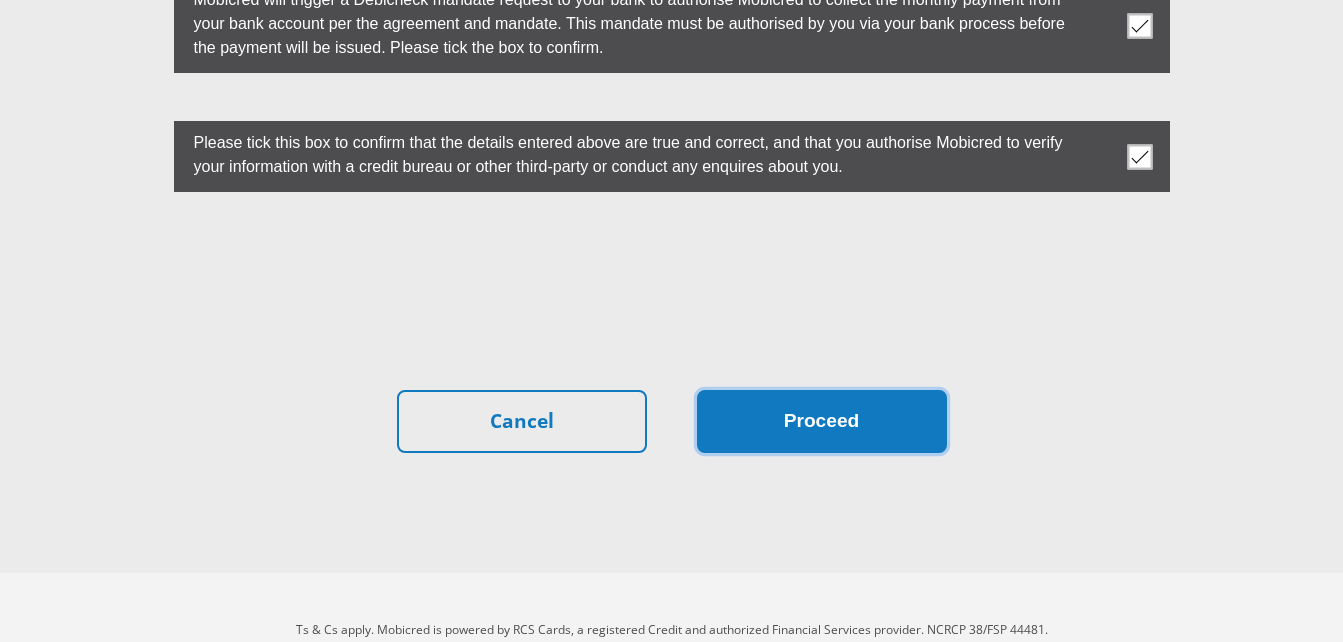 click on "Proceed" at bounding box center (822, 421) 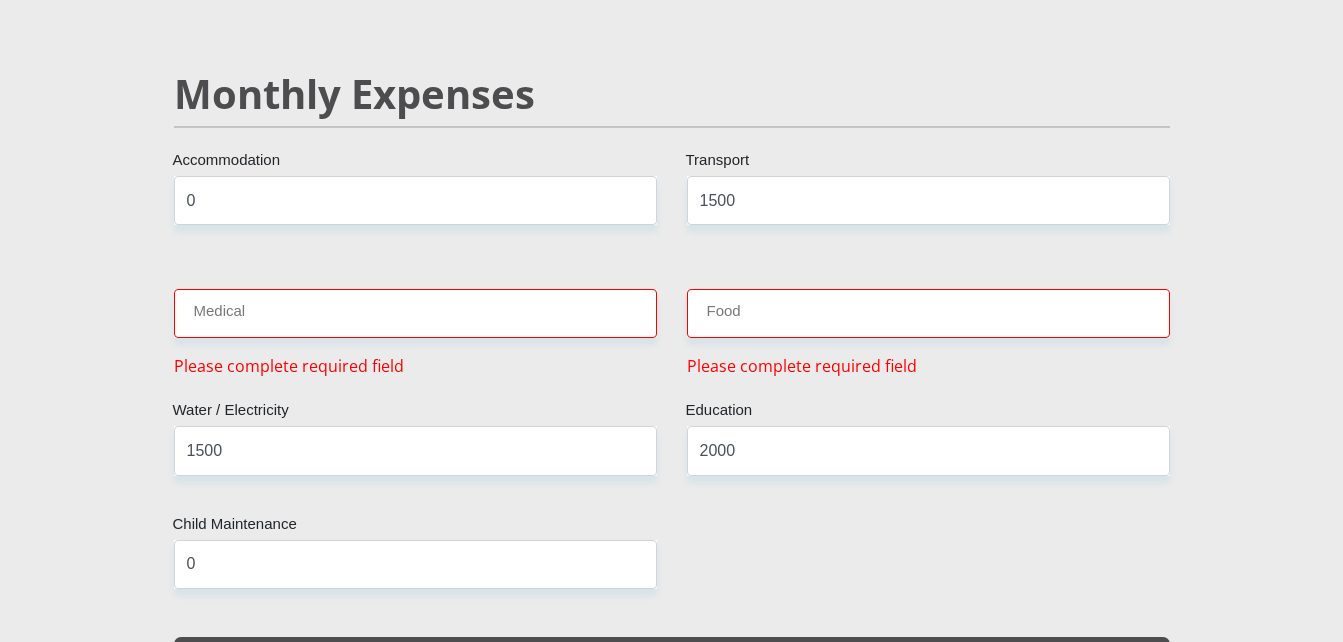 scroll, scrollTop: 2410, scrollLeft: 0, axis: vertical 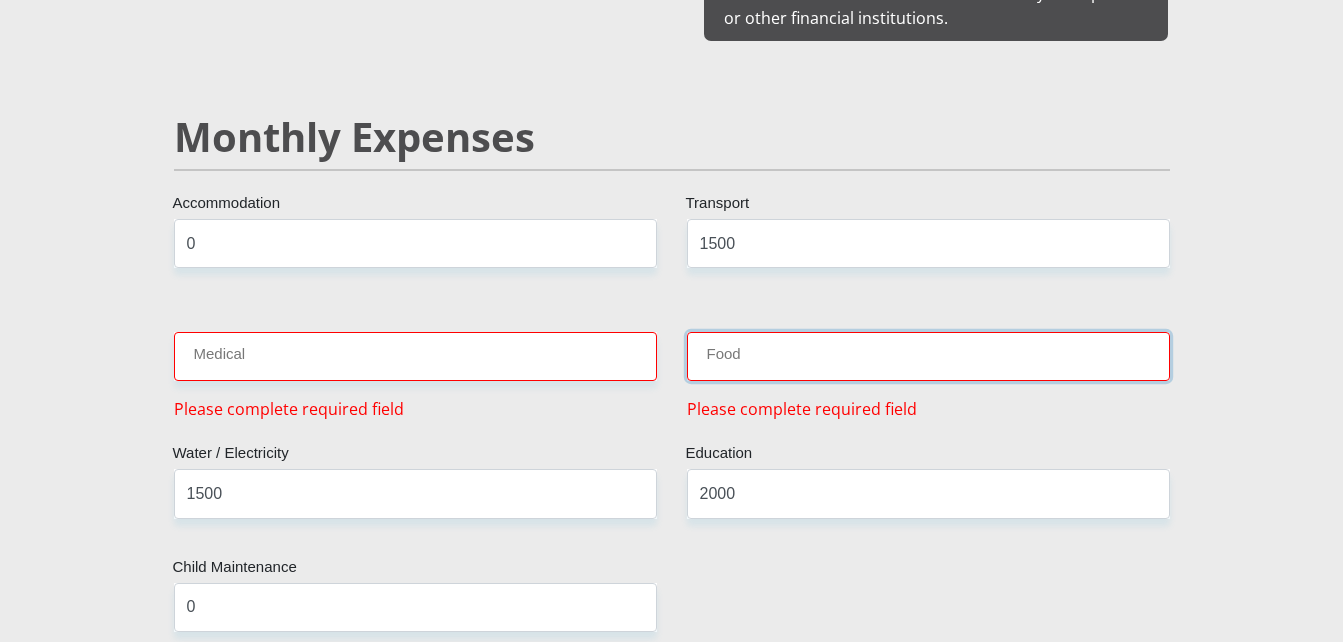 click on "Food" at bounding box center [928, 356] 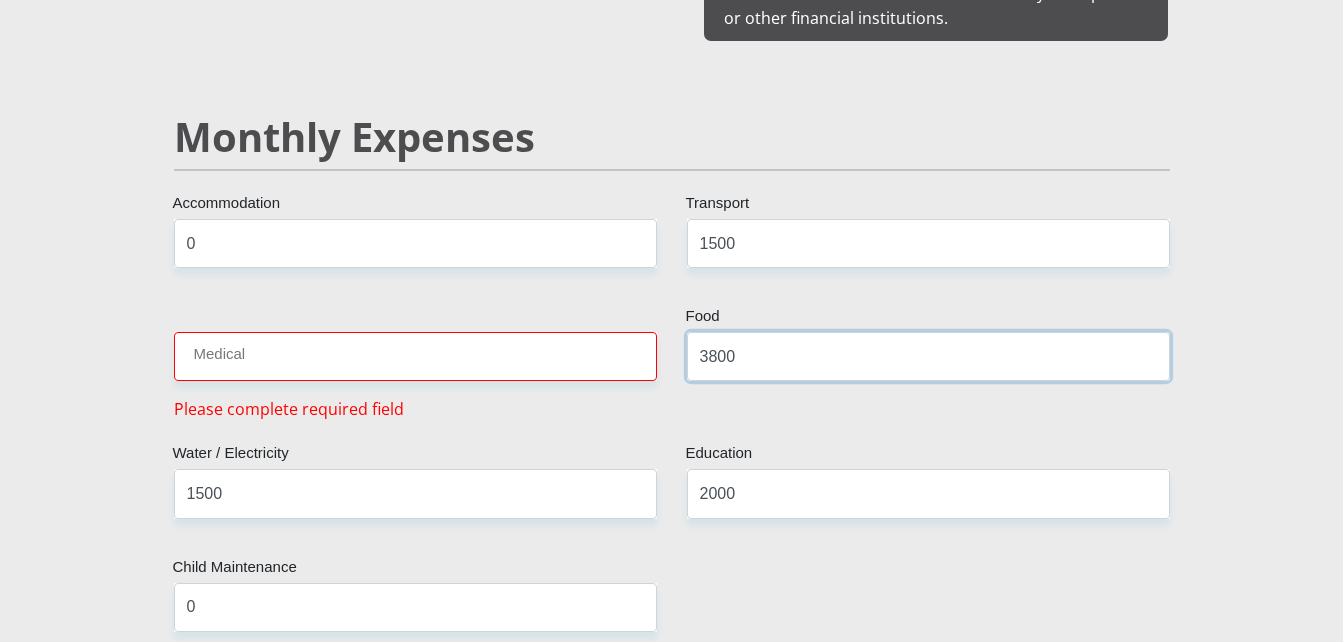 type on "3800" 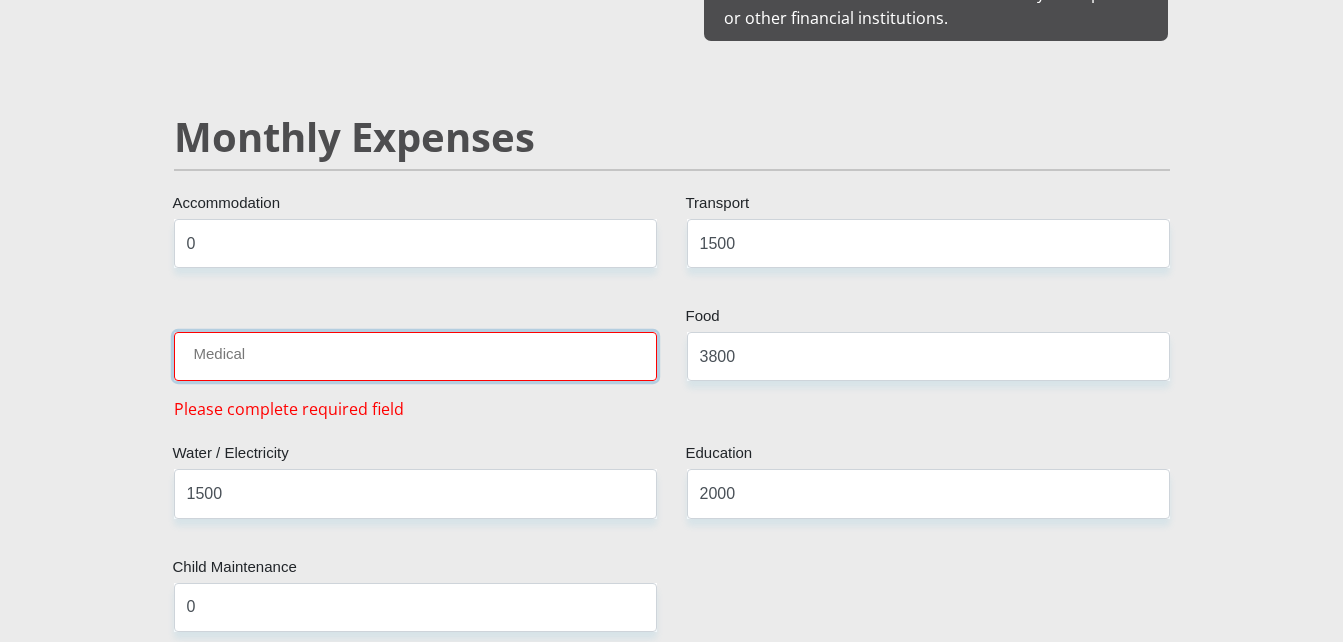 click on "Medical" at bounding box center [415, 356] 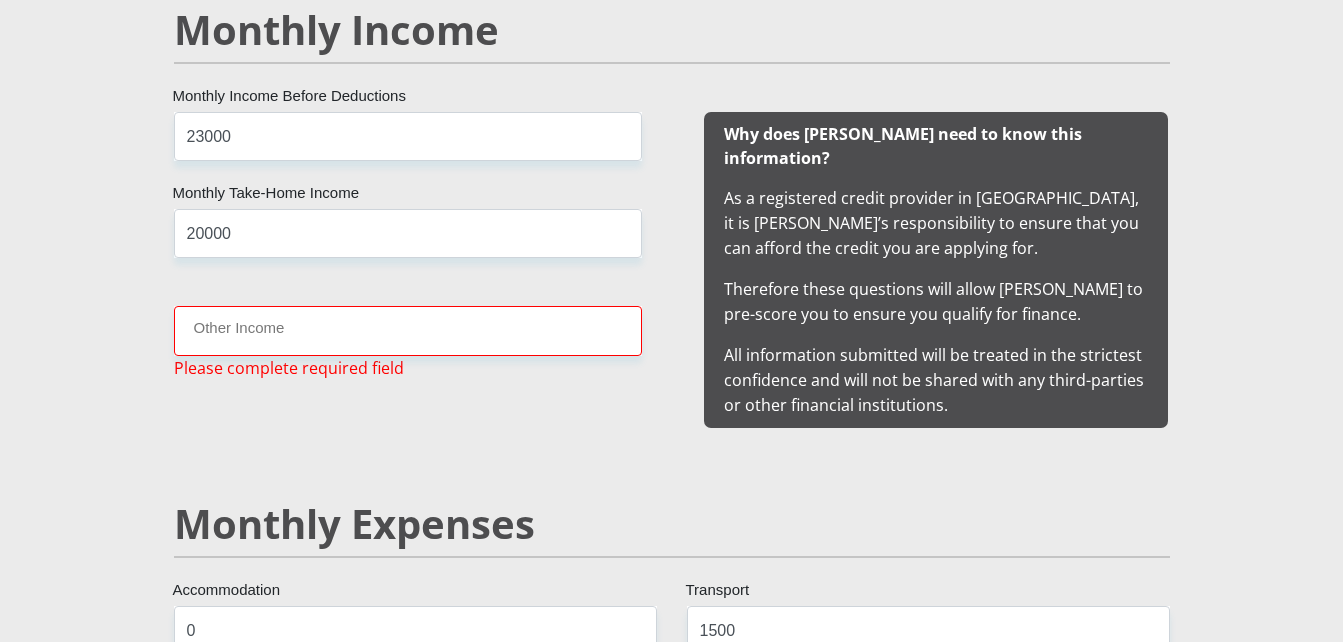 scroll, scrollTop: 1893, scrollLeft: 0, axis: vertical 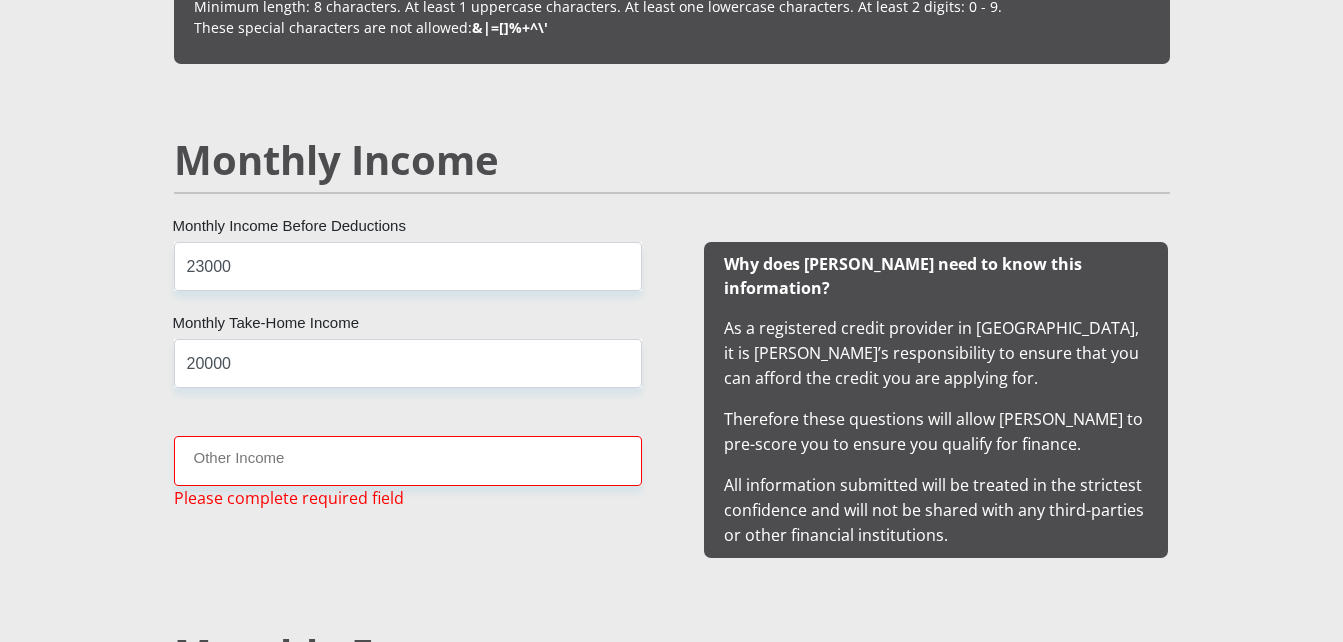 type on "0" 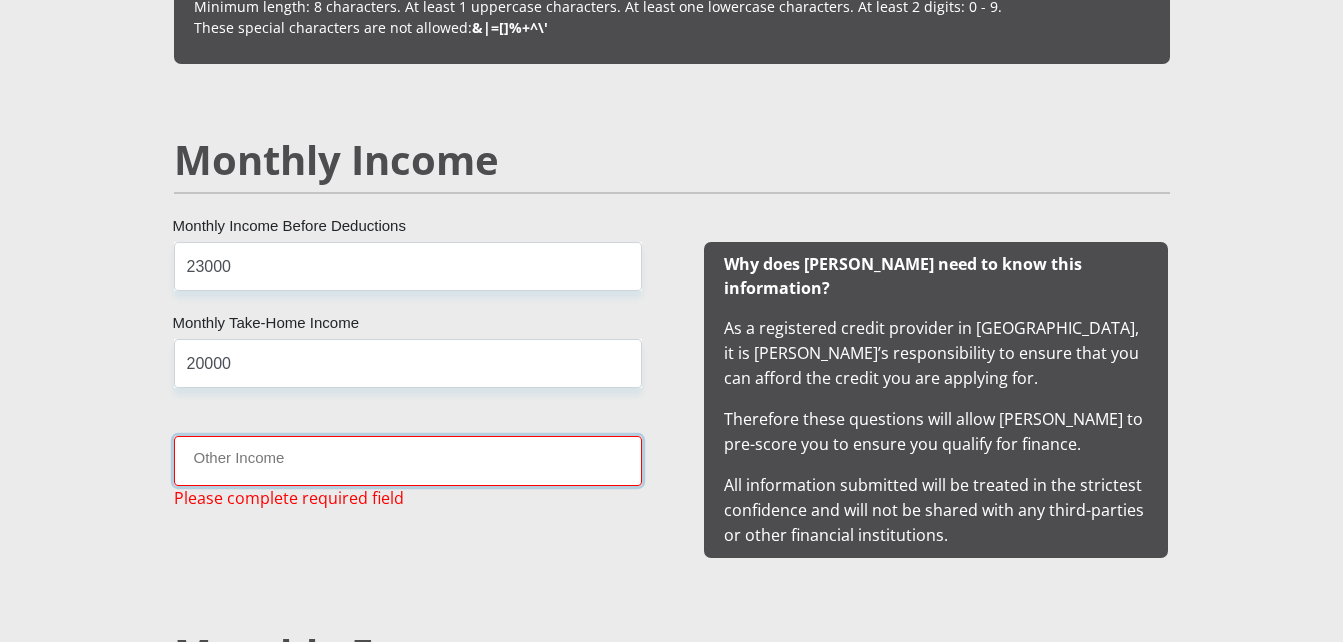 click on "Other Income" at bounding box center [408, 460] 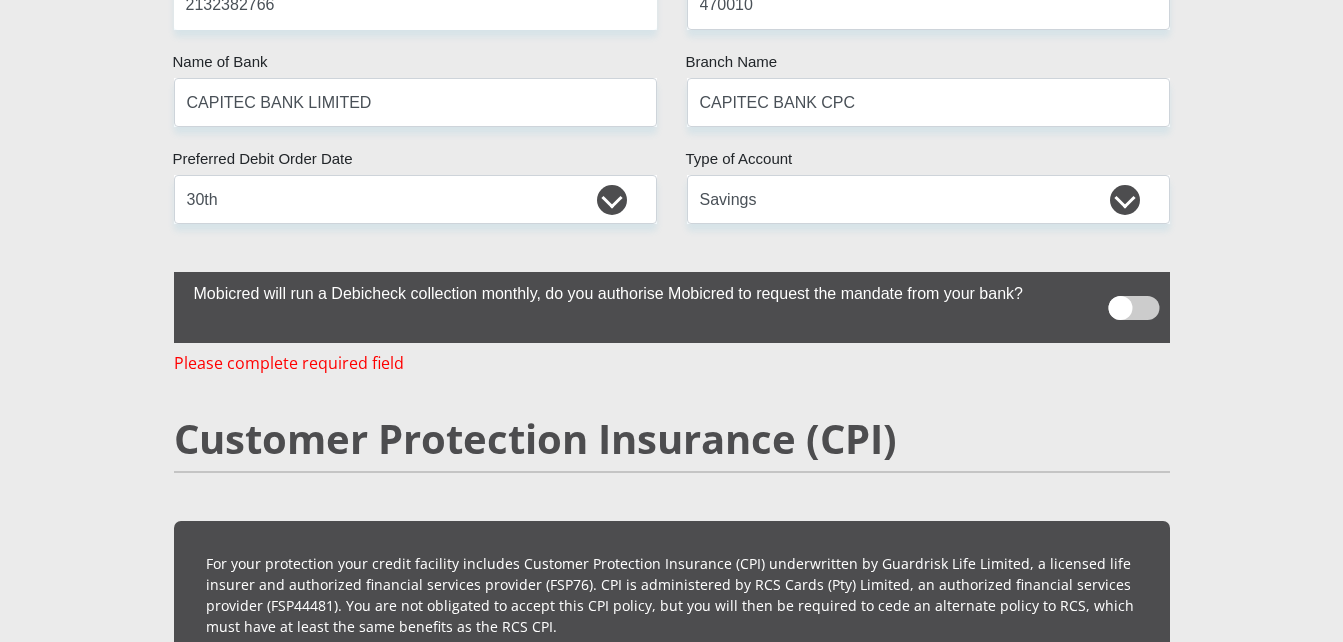 scroll, scrollTop: 4180, scrollLeft: 0, axis: vertical 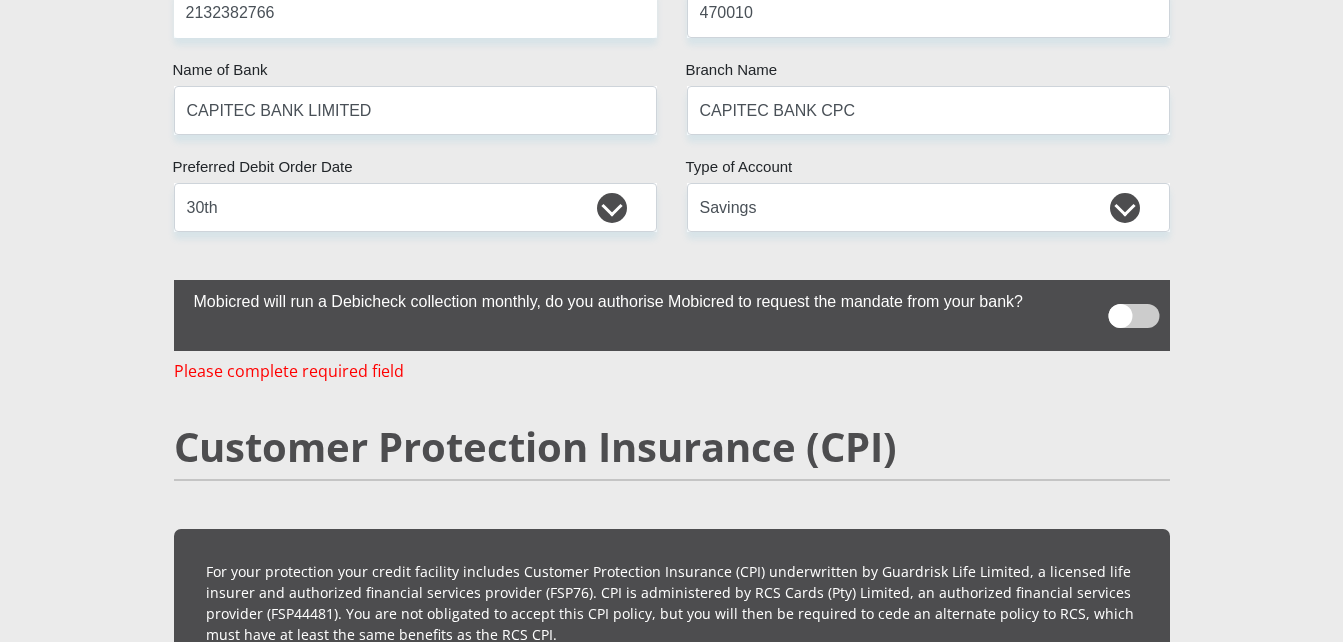 type on "5000" 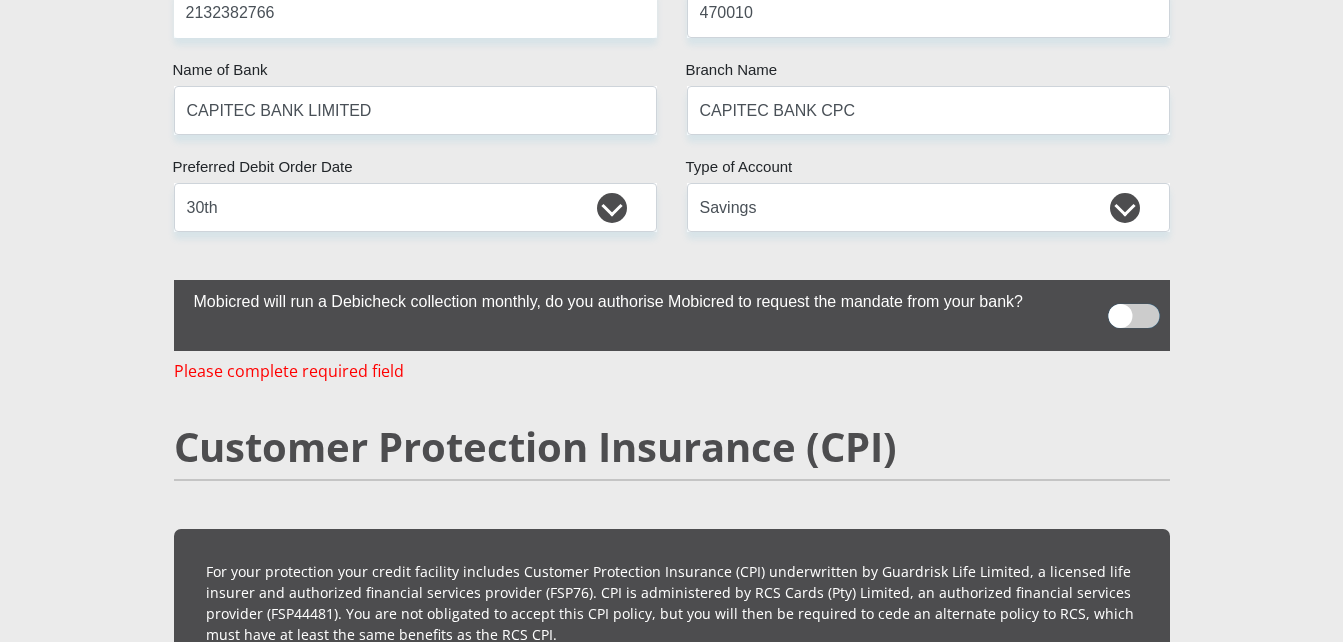 click at bounding box center [1120, 297] 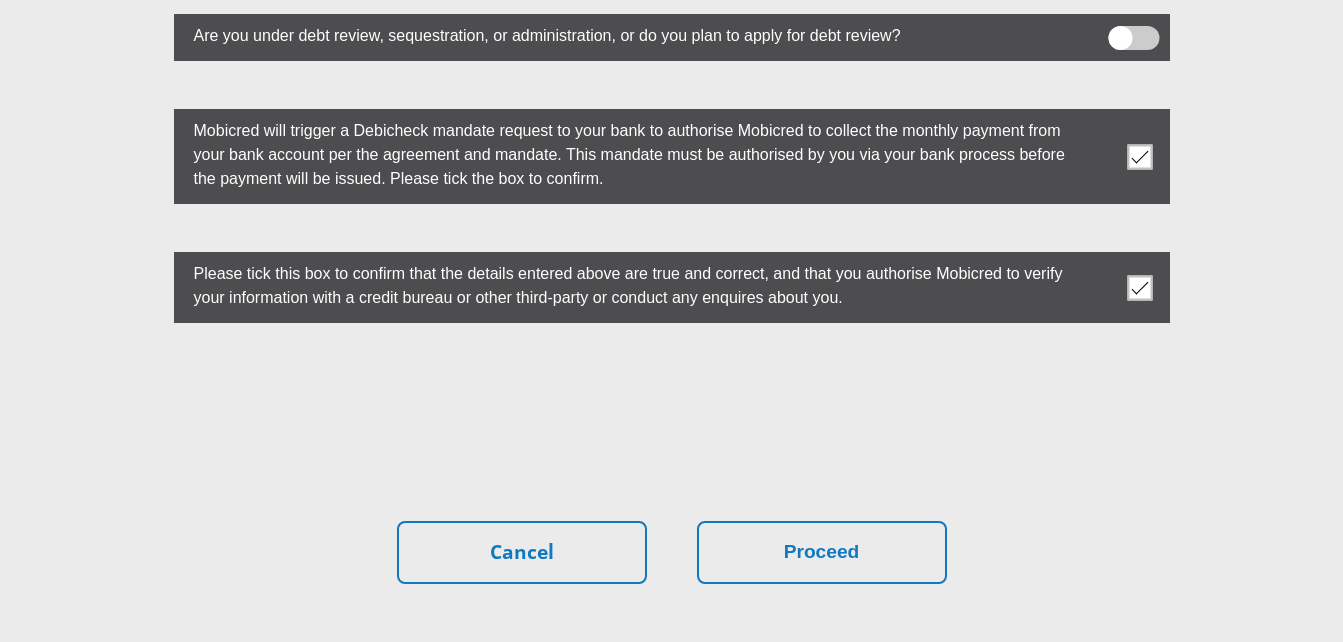 scroll, scrollTop: 5819, scrollLeft: 0, axis: vertical 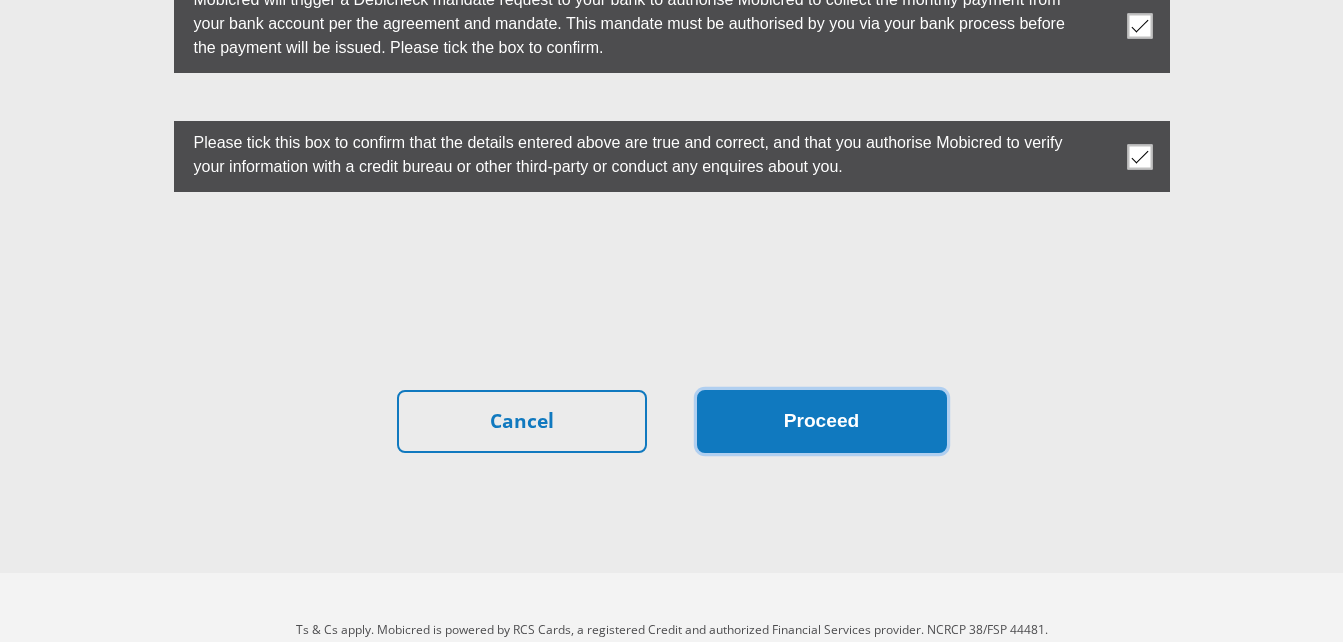 click on "Proceed" at bounding box center [822, 421] 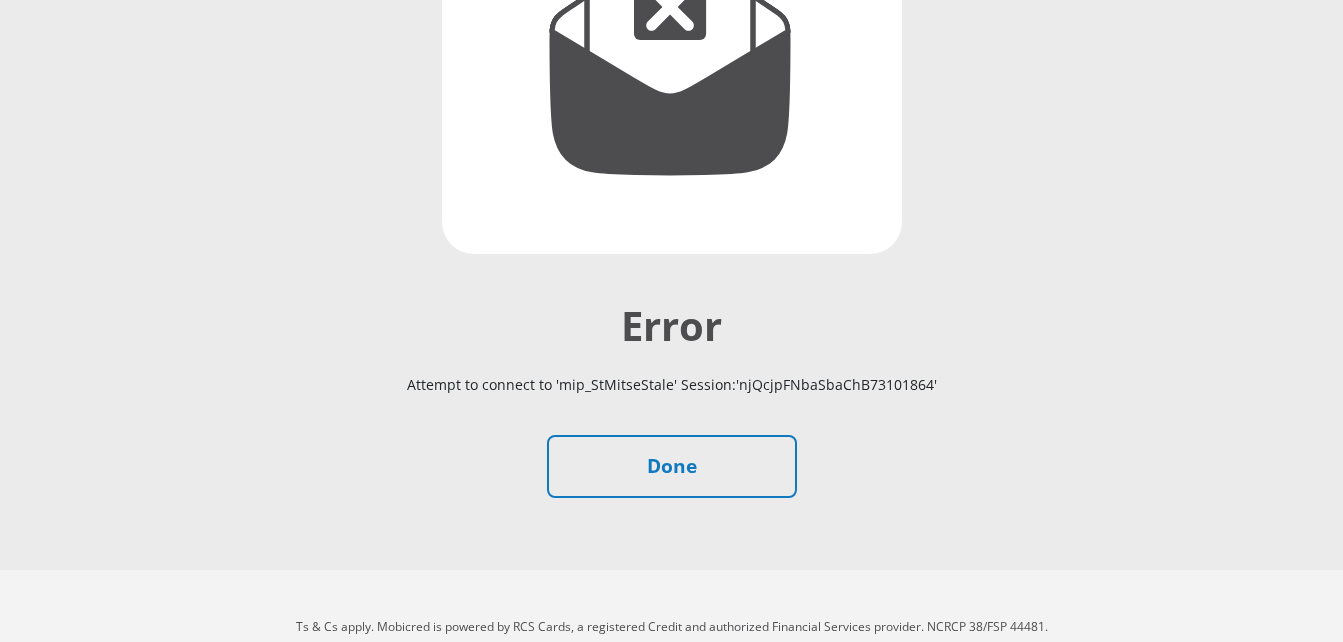 scroll, scrollTop: 392, scrollLeft: 0, axis: vertical 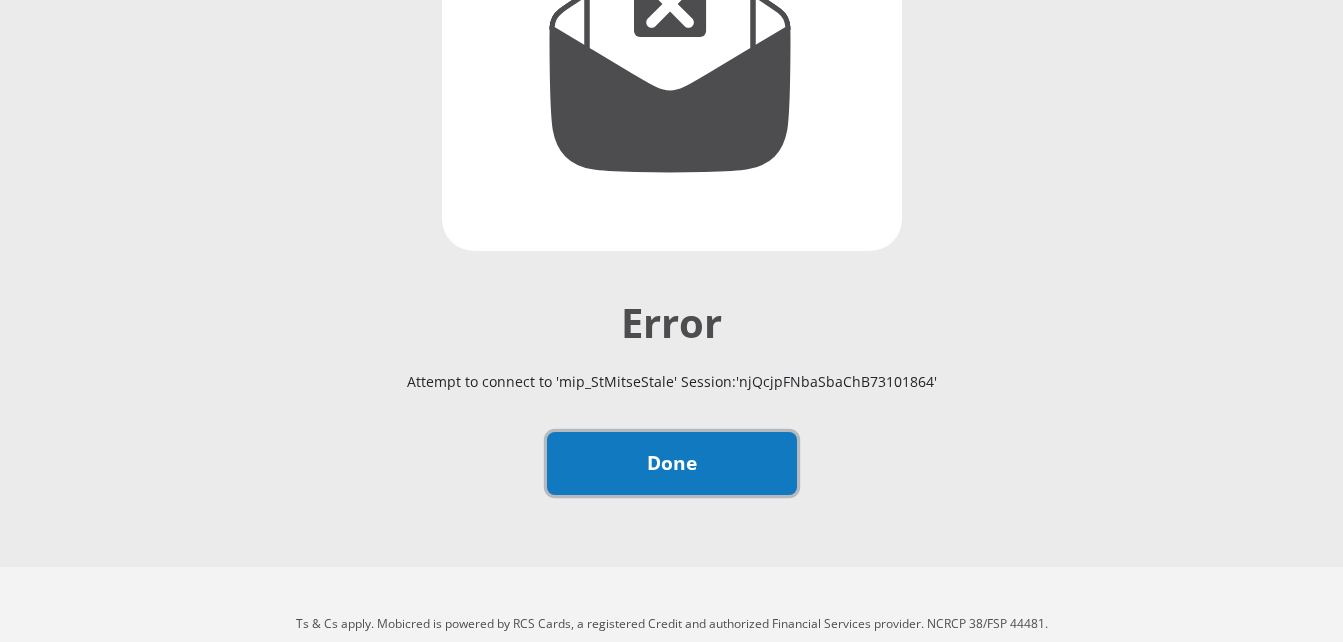 click on "Done" at bounding box center [672, 463] 